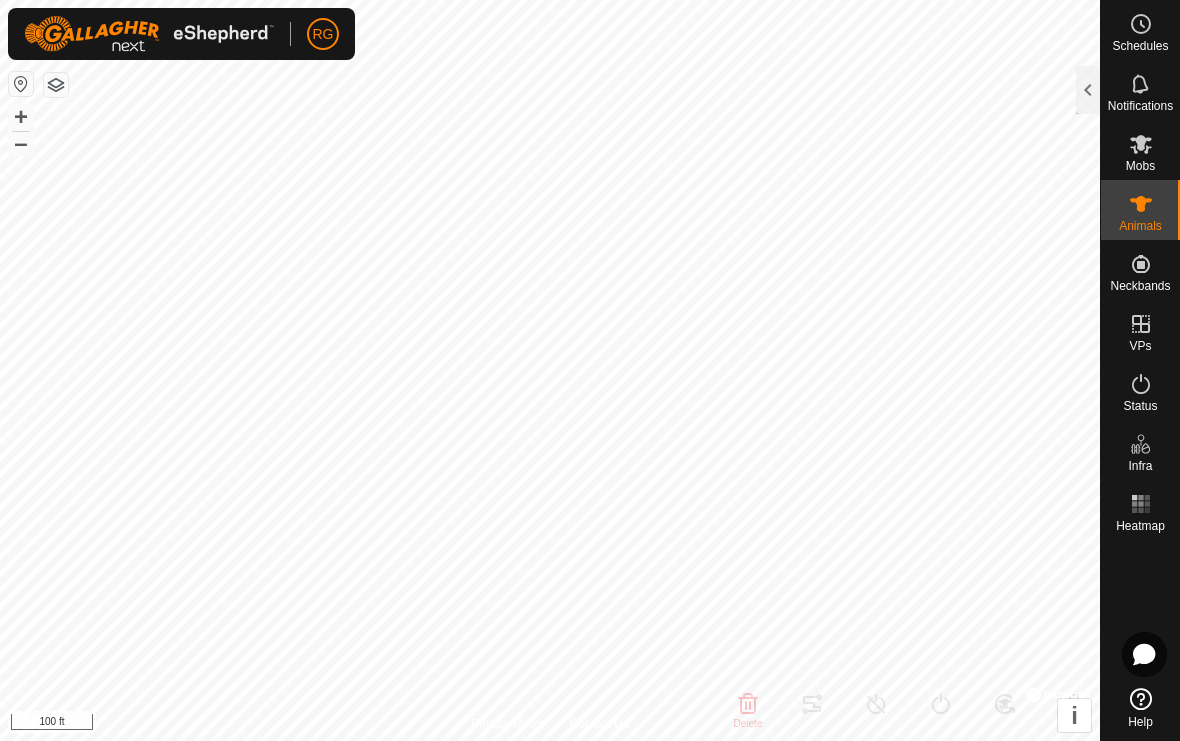 scroll, scrollTop: 0, scrollLeft: 0, axis: both 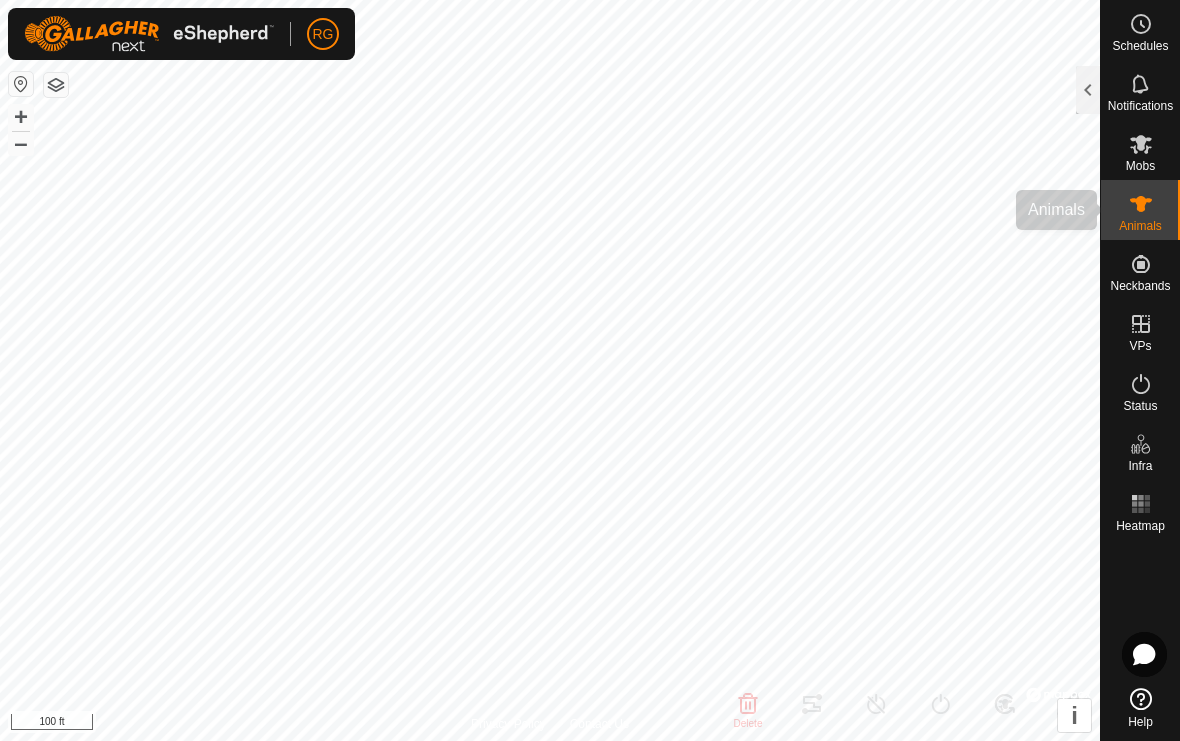 click on "Animals" at bounding box center (1140, 226) 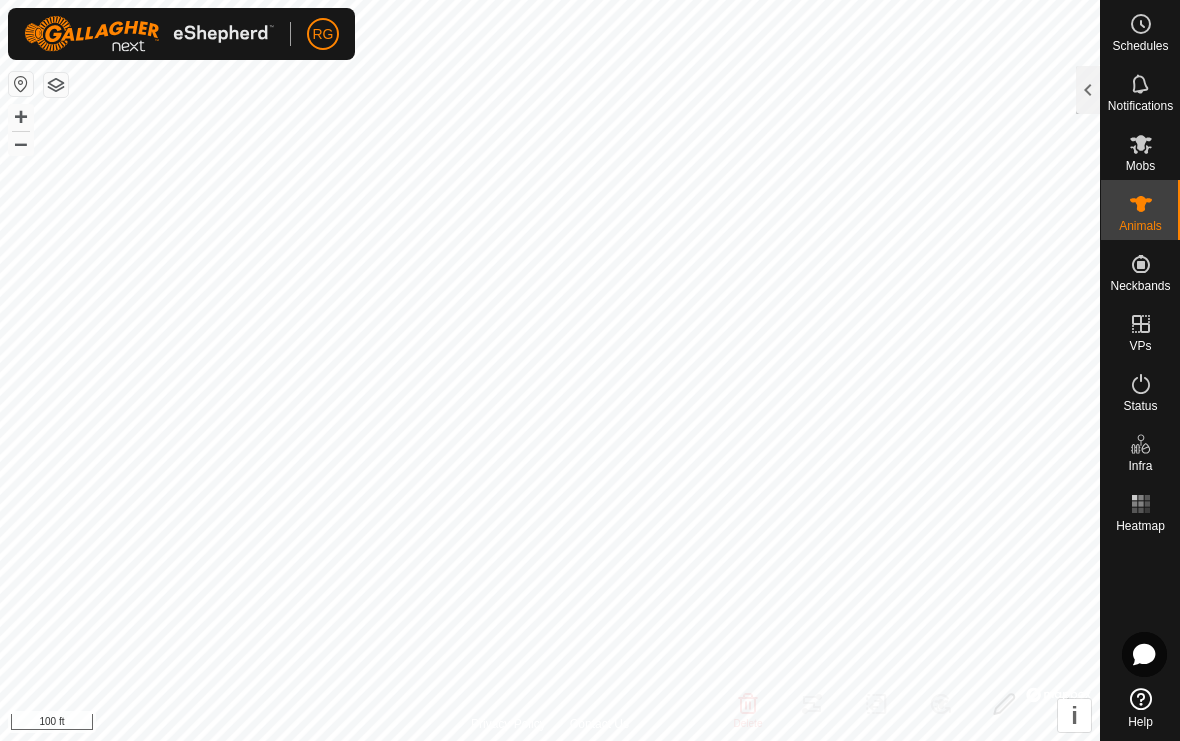 click 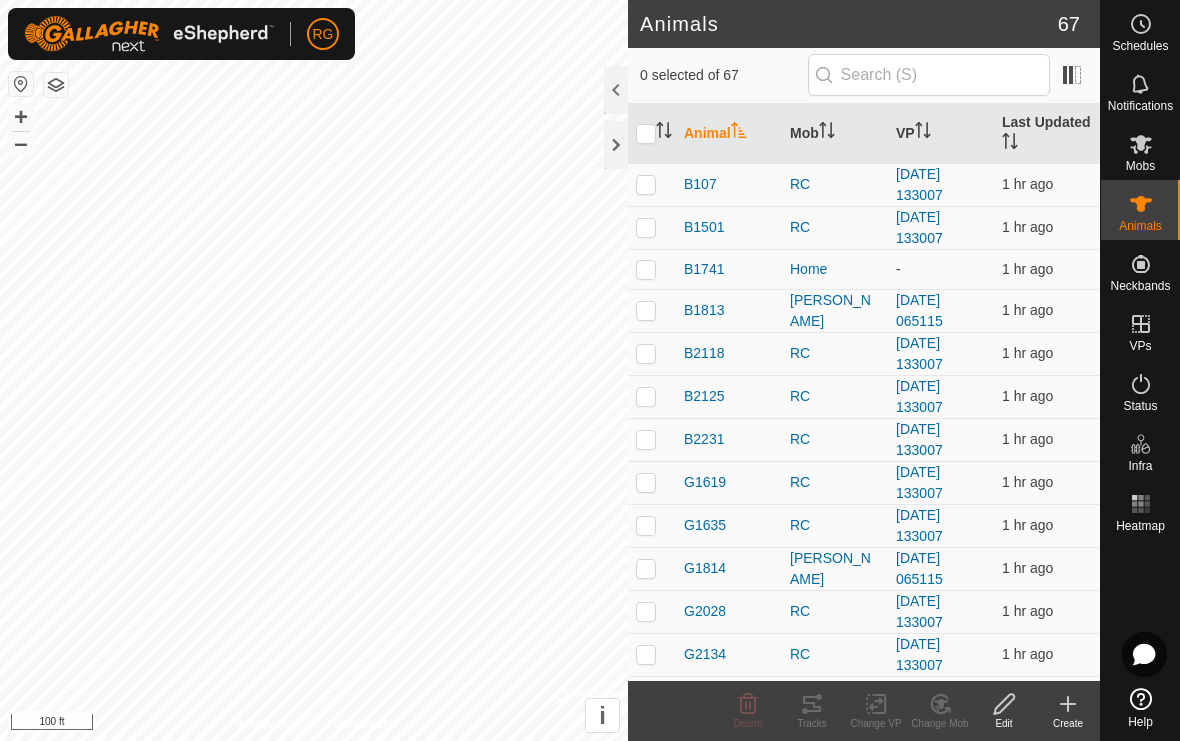 click on "Mob" at bounding box center (835, 134) 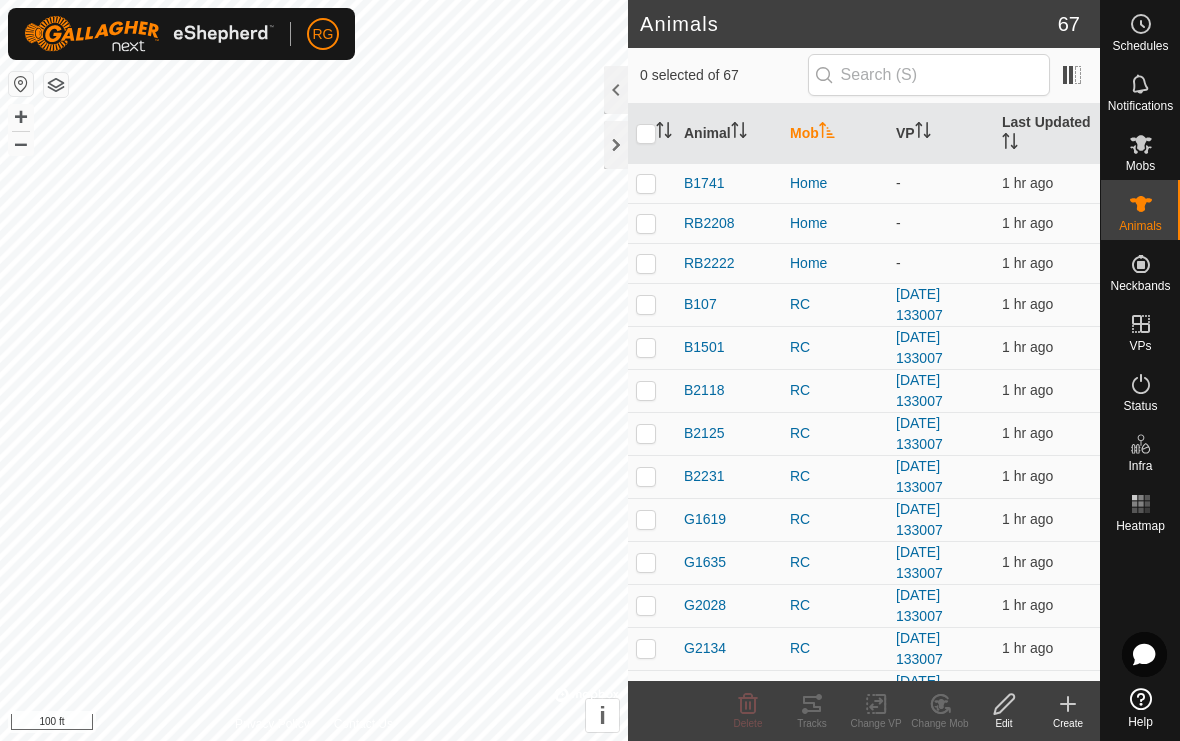 click at bounding box center [652, 183] 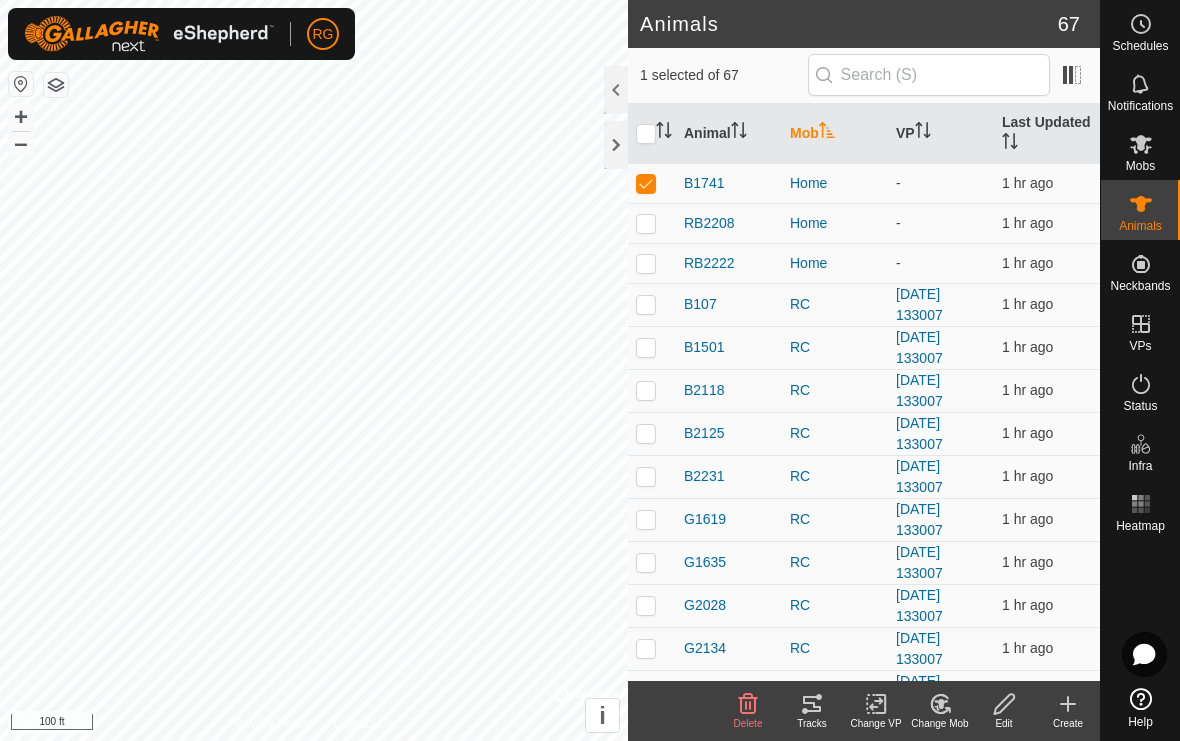 click at bounding box center (652, 223) 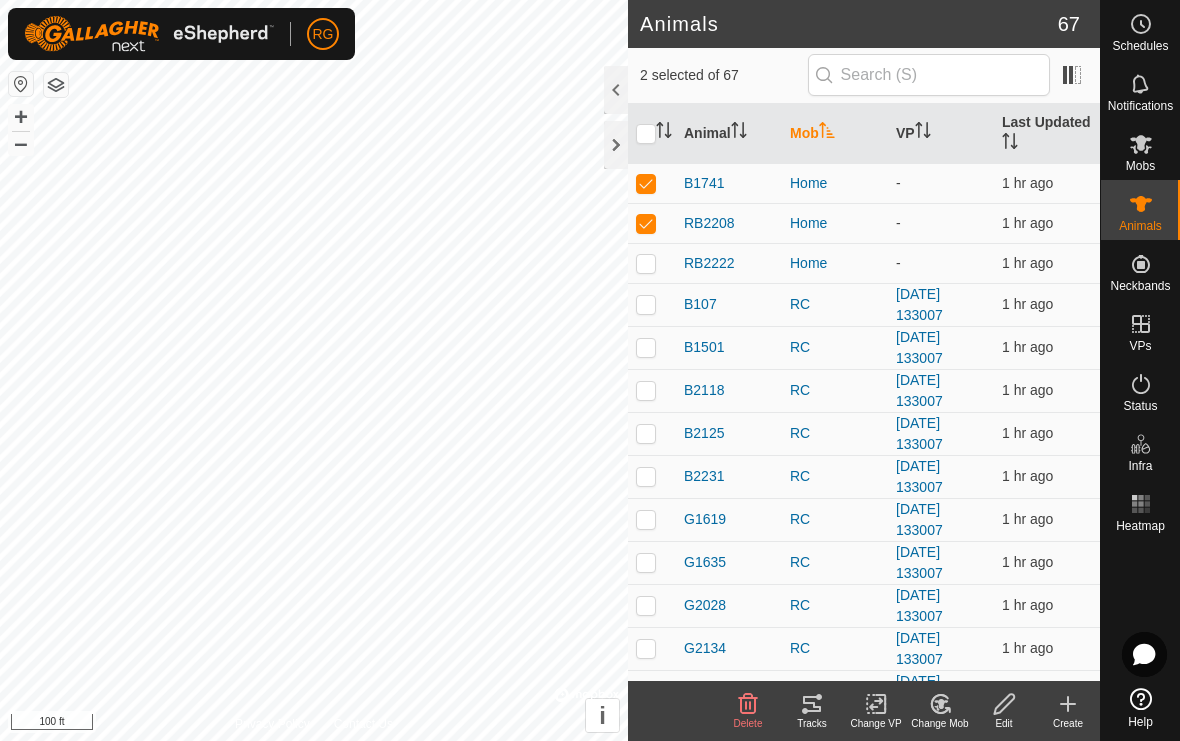click at bounding box center [646, 263] 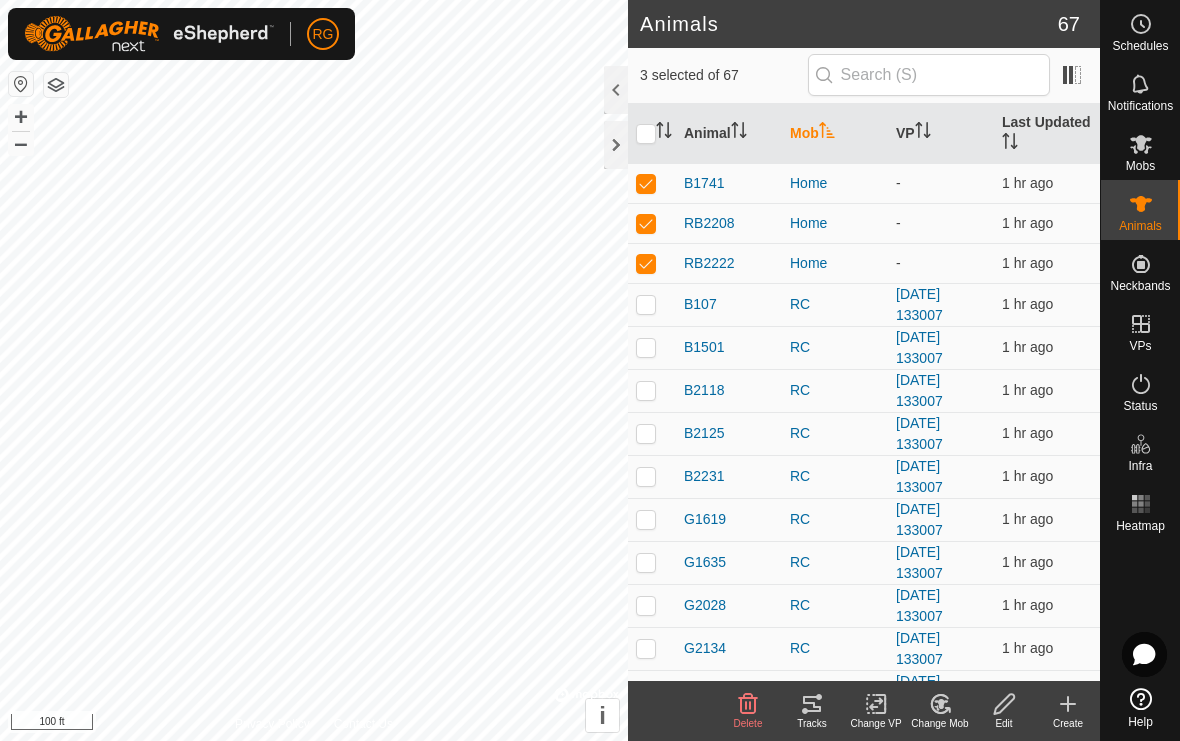 click 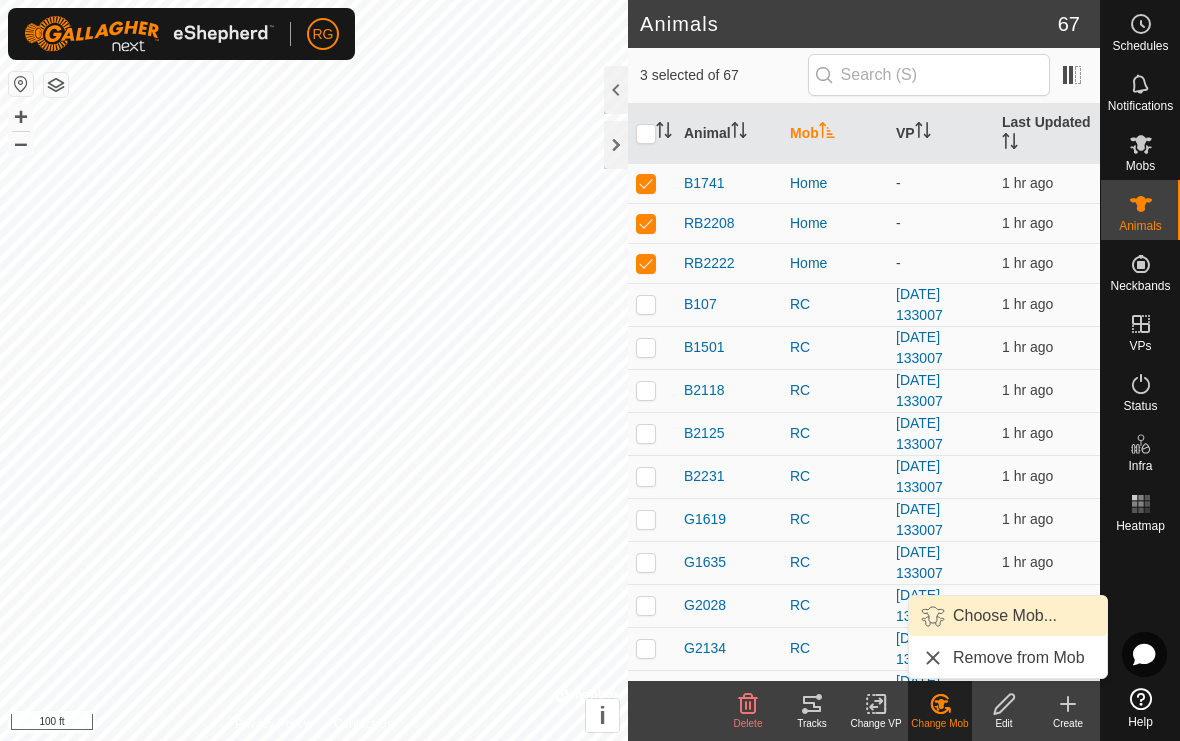 click on "Choose Mob..." at bounding box center (1005, 616) 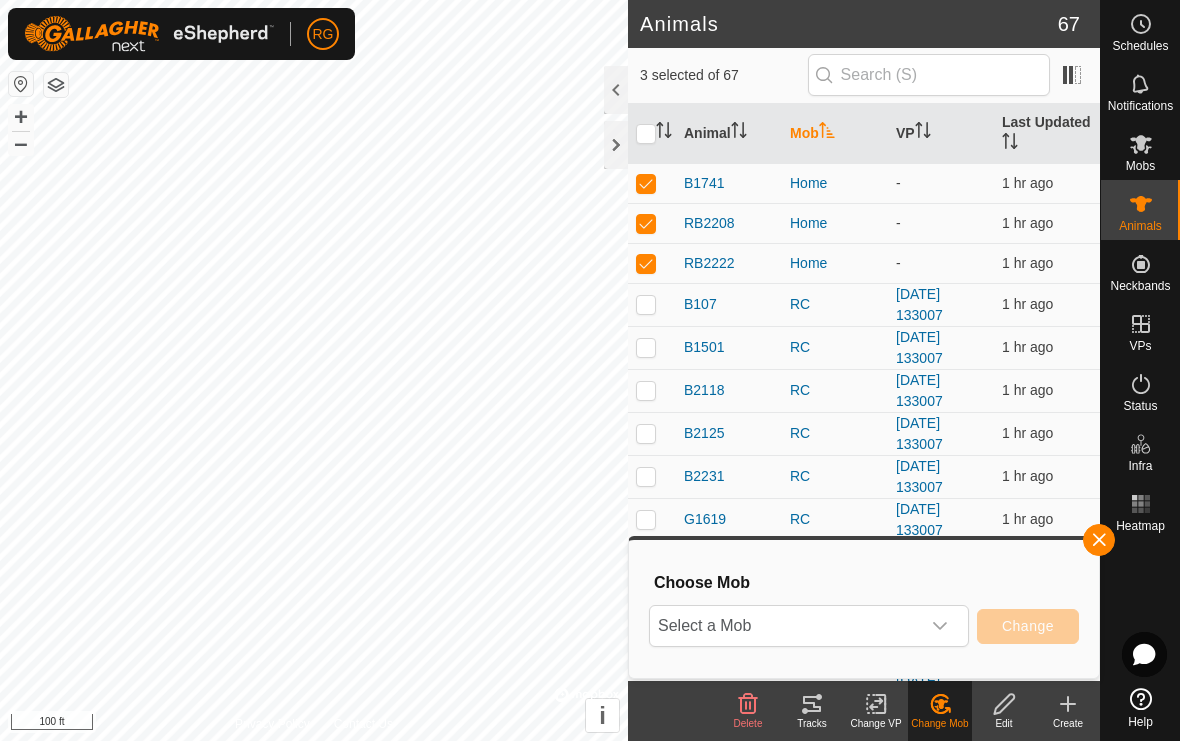 click 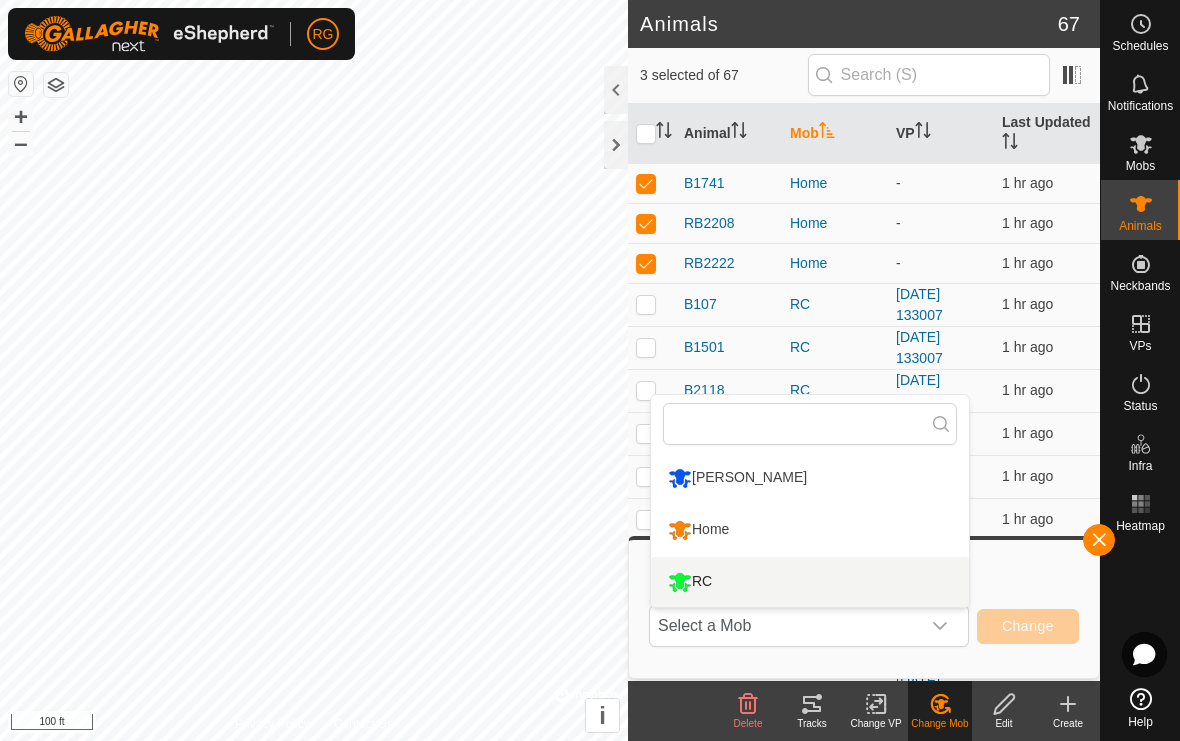 click on "RC" at bounding box center [810, 582] 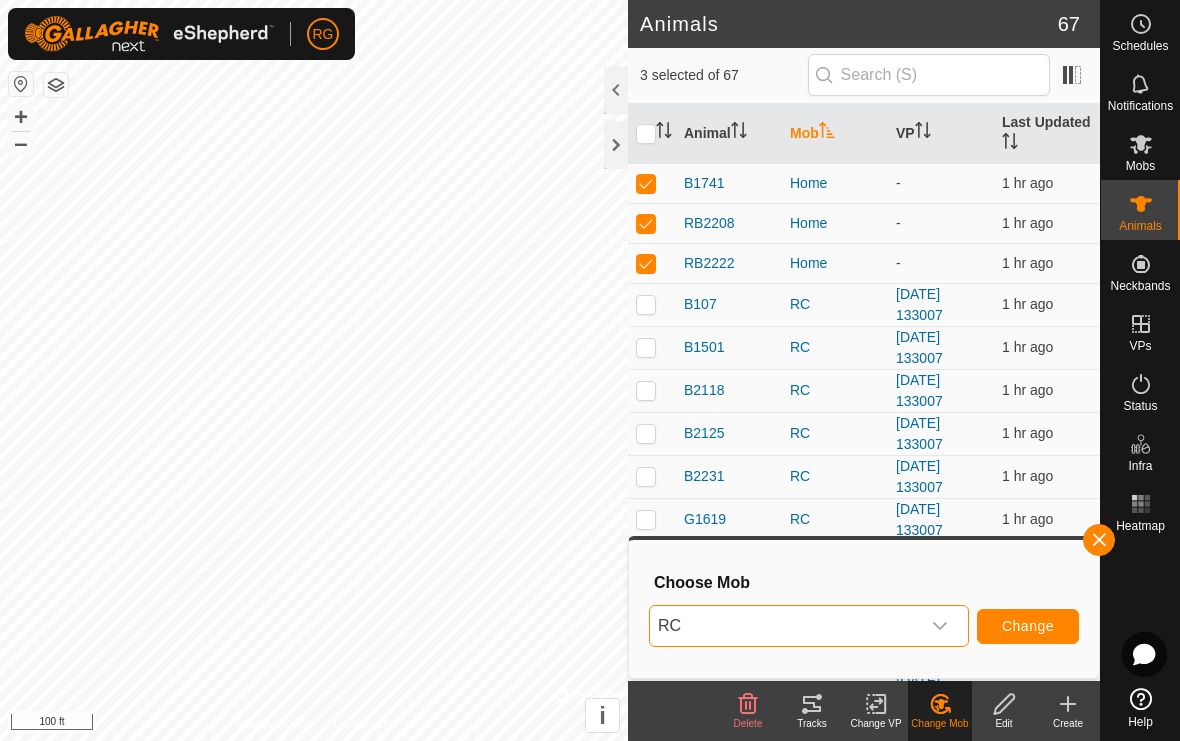 click on "Change" at bounding box center [1028, 626] 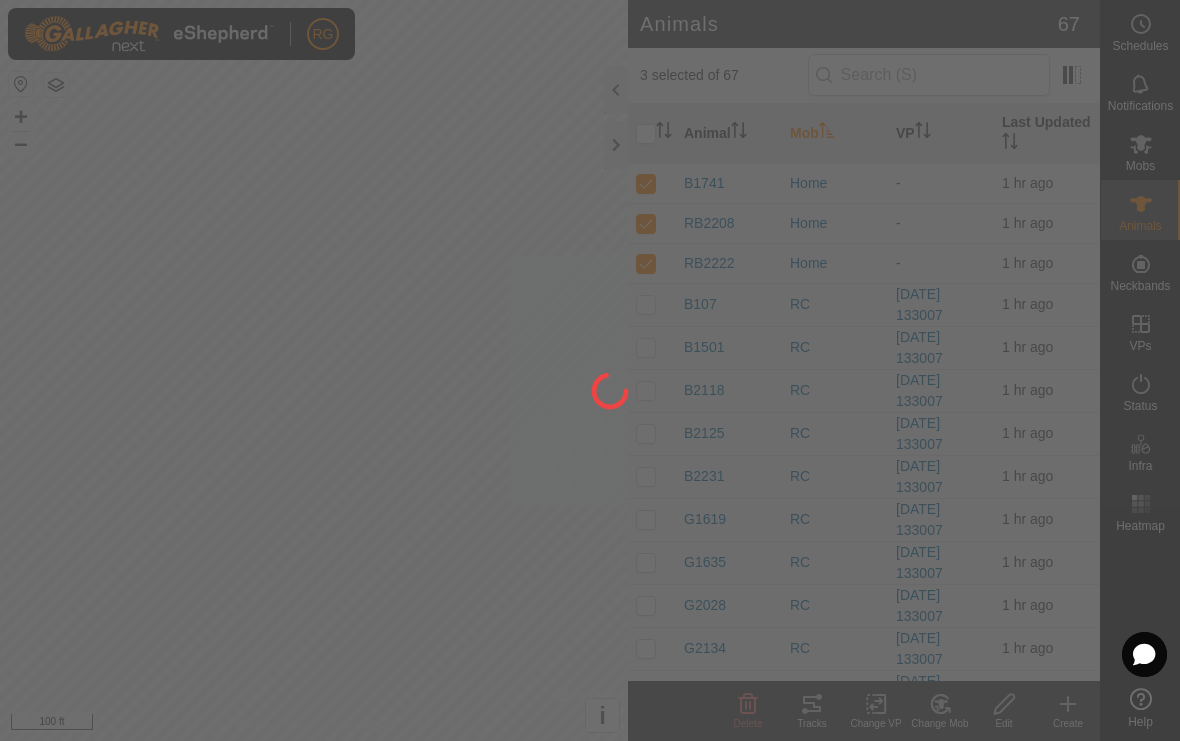 checkbox on "false" 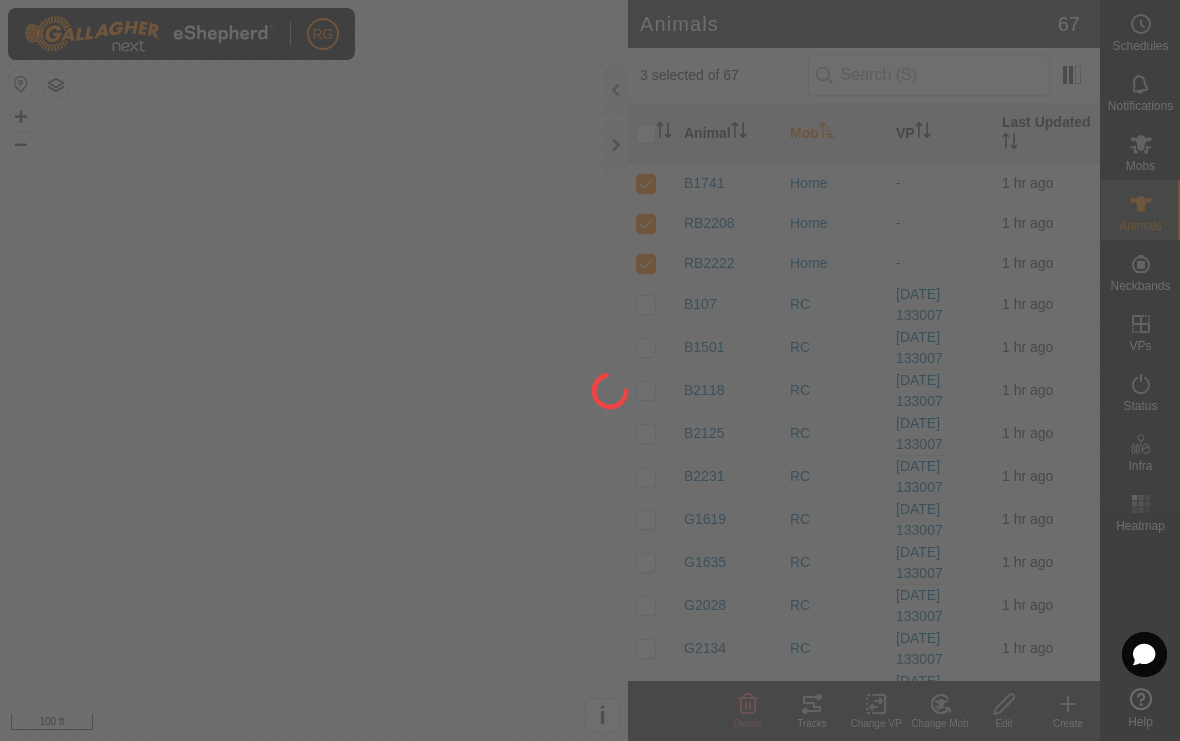 checkbox on "false" 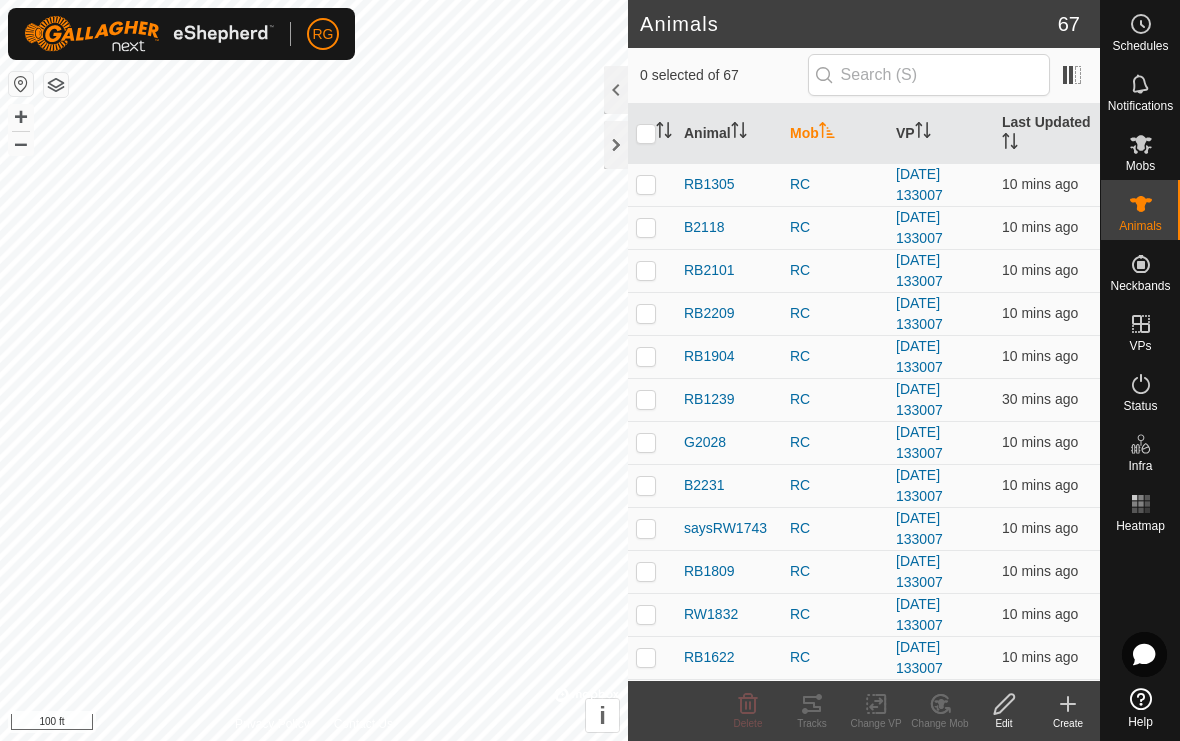 scroll, scrollTop: 0, scrollLeft: 0, axis: both 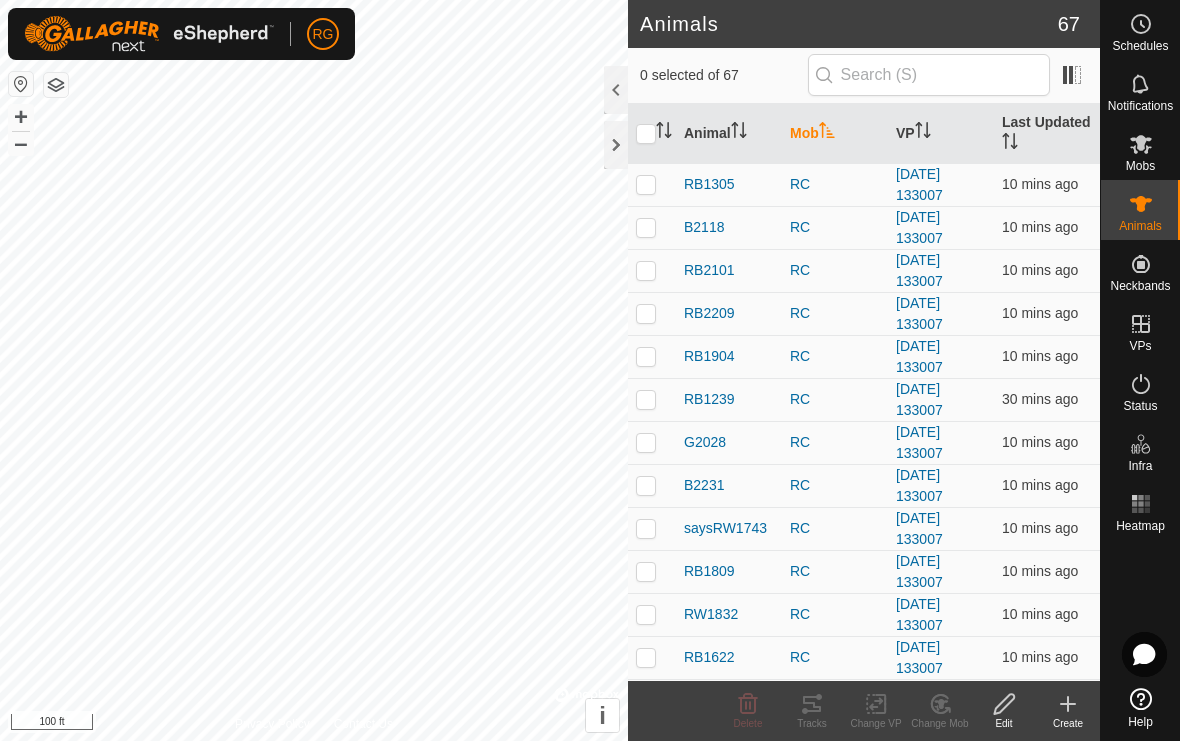 click on "Mob" at bounding box center (835, 134) 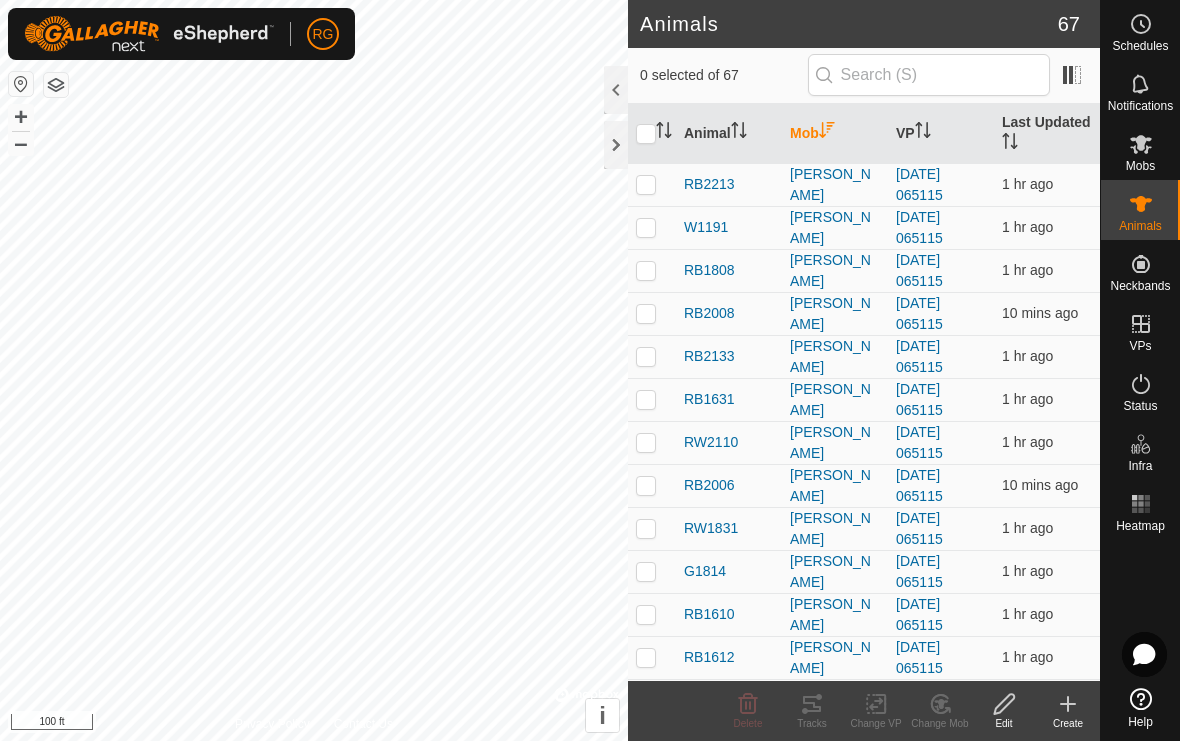 click on "Mob" at bounding box center (835, 134) 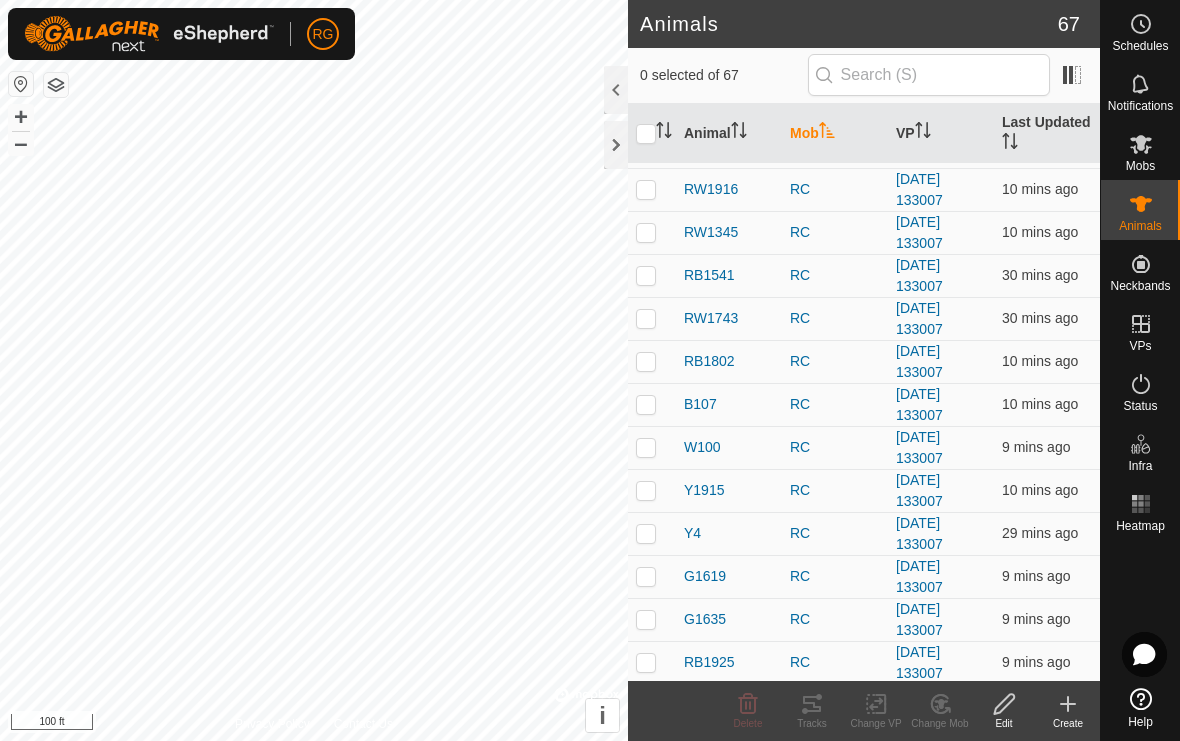 scroll, scrollTop: 989, scrollLeft: 0, axis: vertical 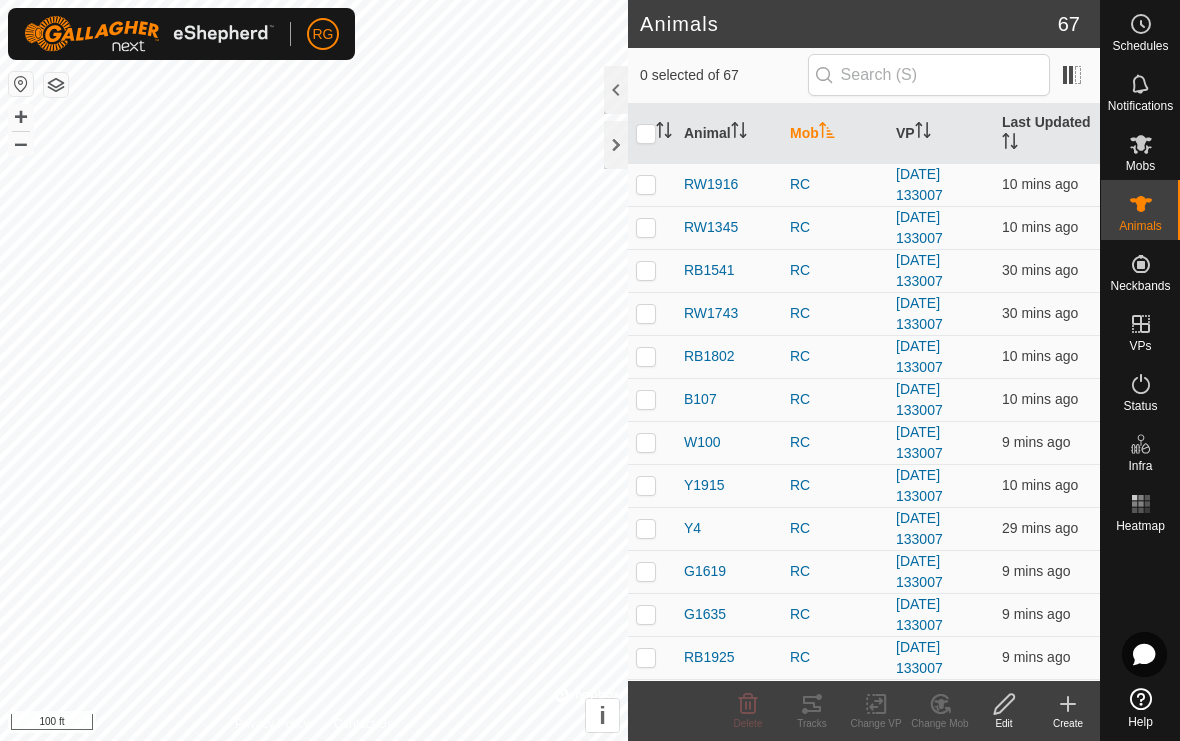 click on "Animal" at bounding box center [729, 134] 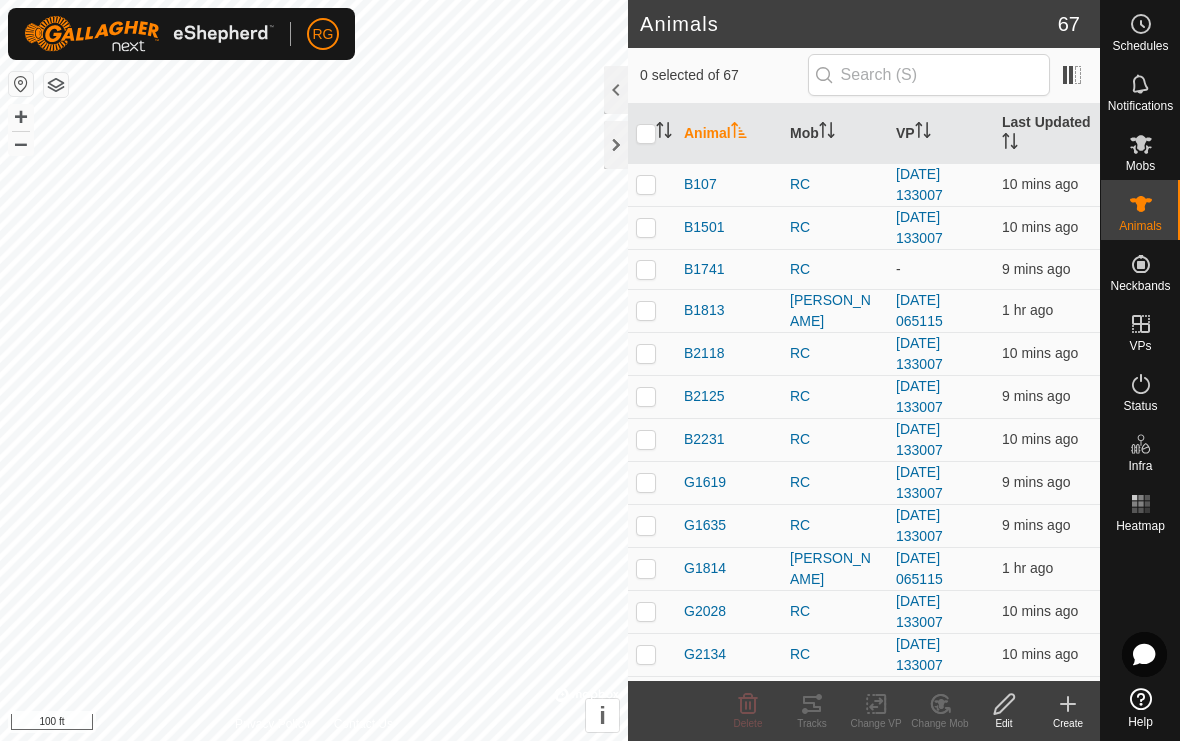 click at bounding box center [646, 269] 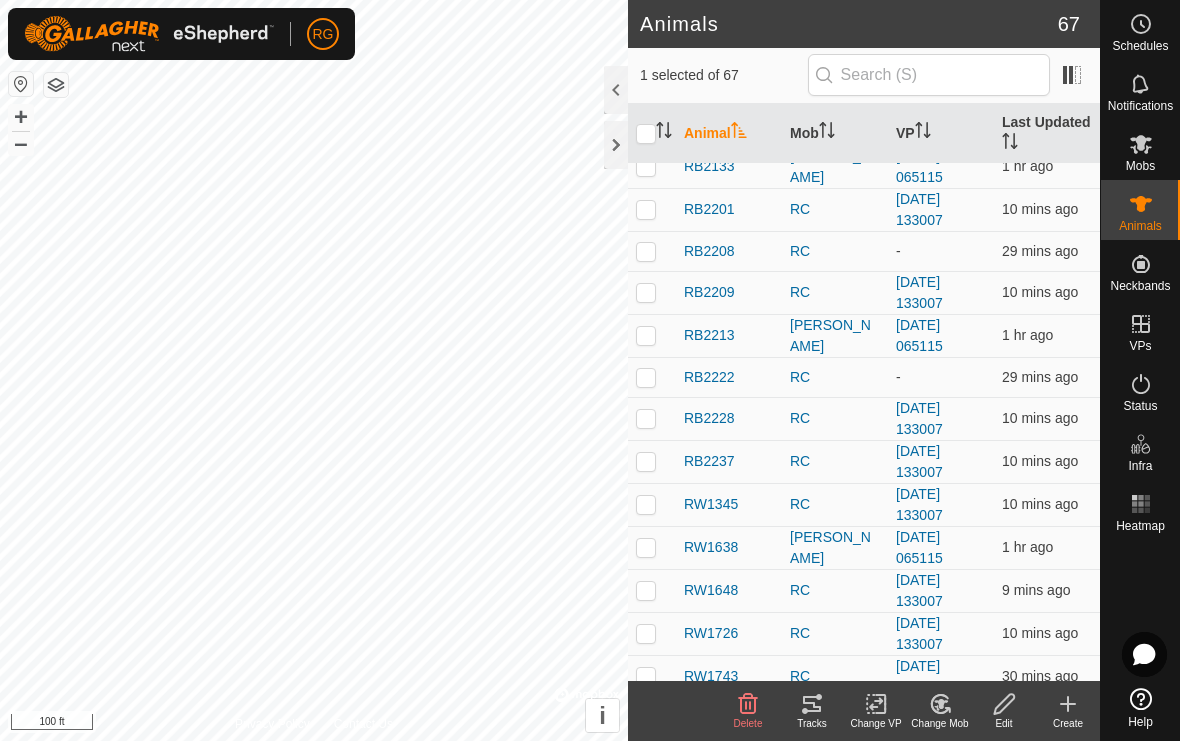 scroll, scrollTop: 1927, scrollLeft: 0, axis: vertical 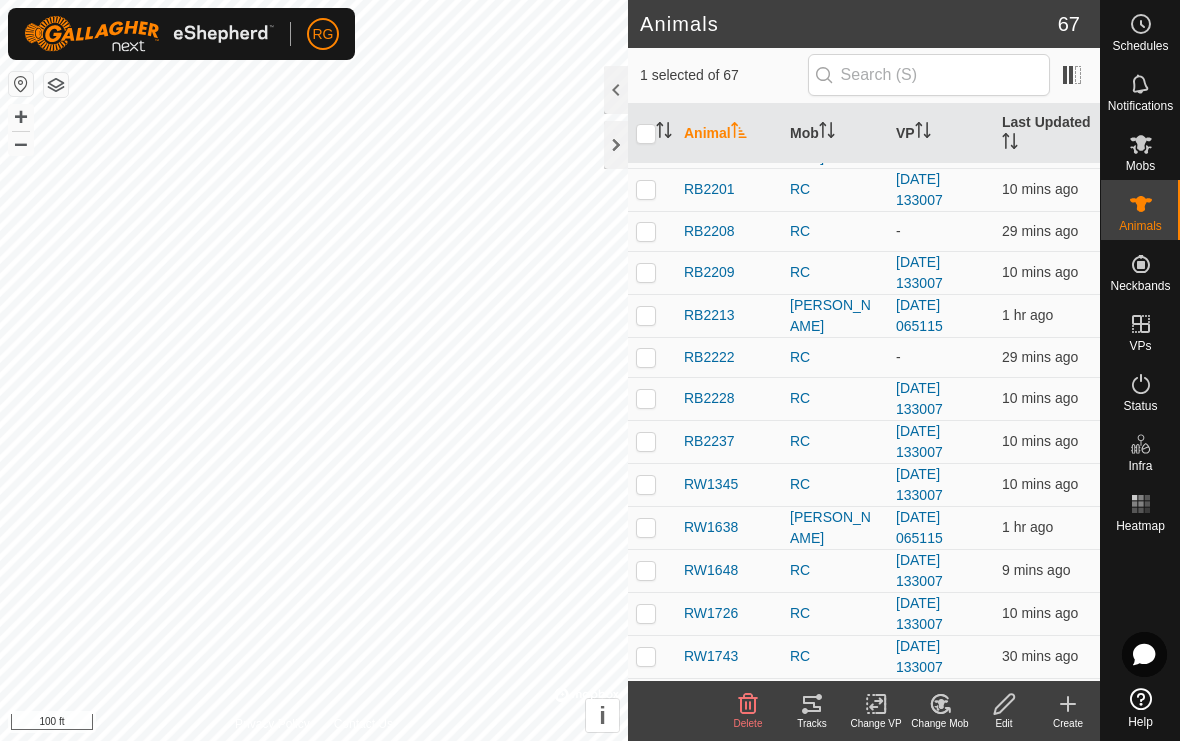 click at bounding box center (646, 231) 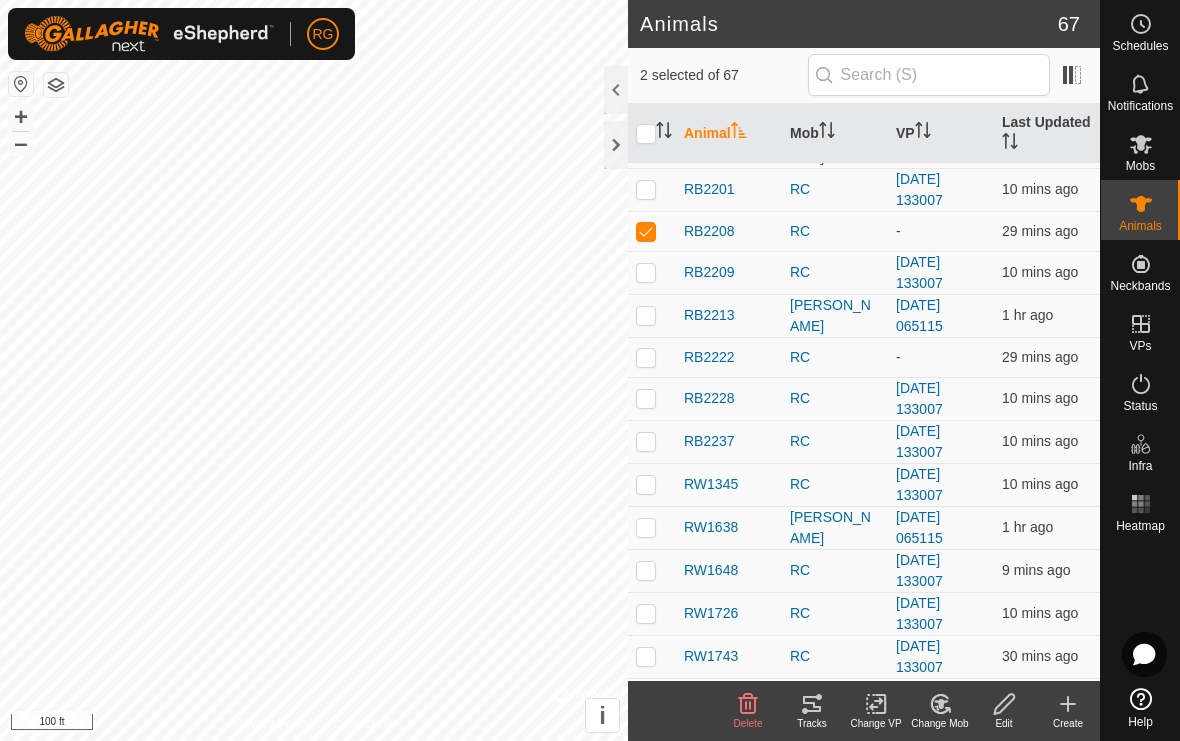 click at bounding box center (646, 357) 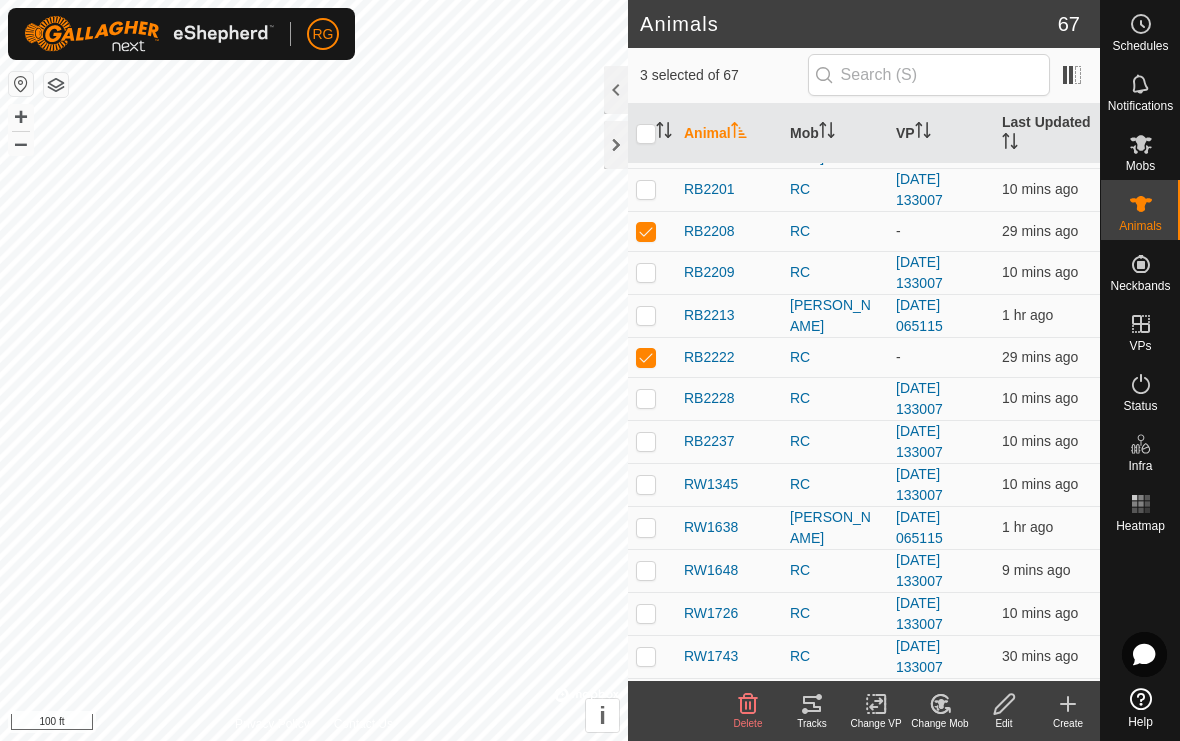click 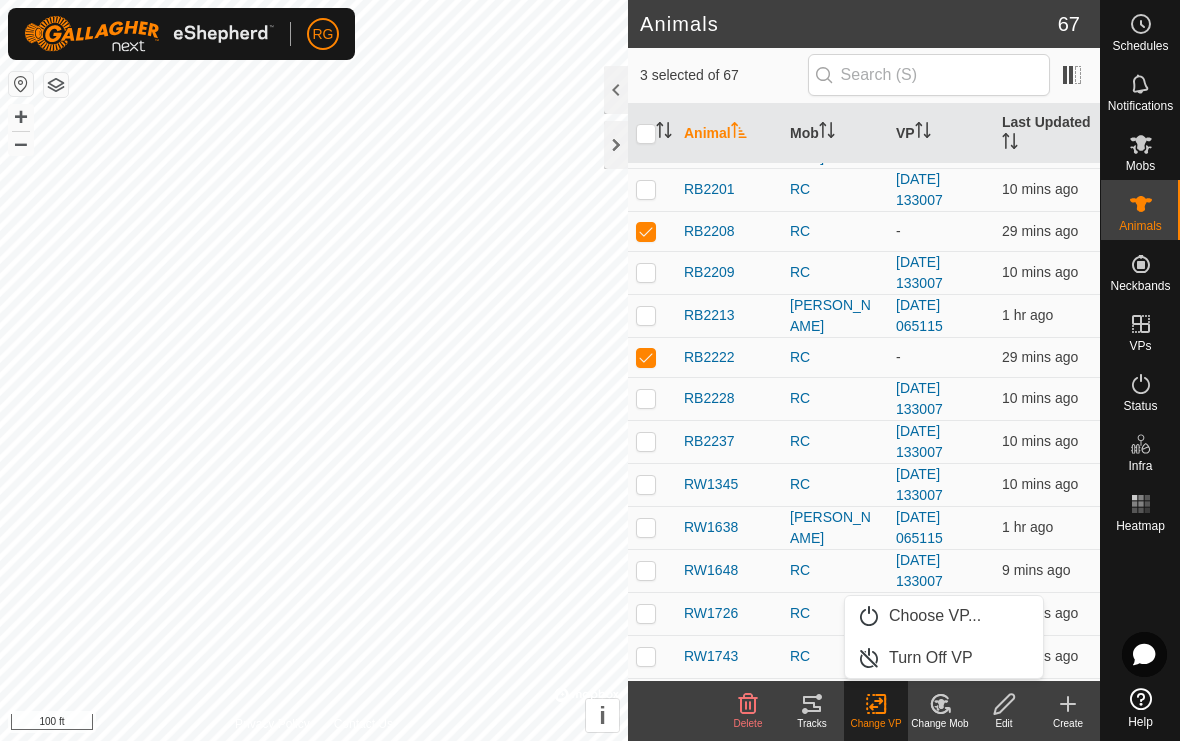 click on "Choose VP..." at bounding box center (935, 616) 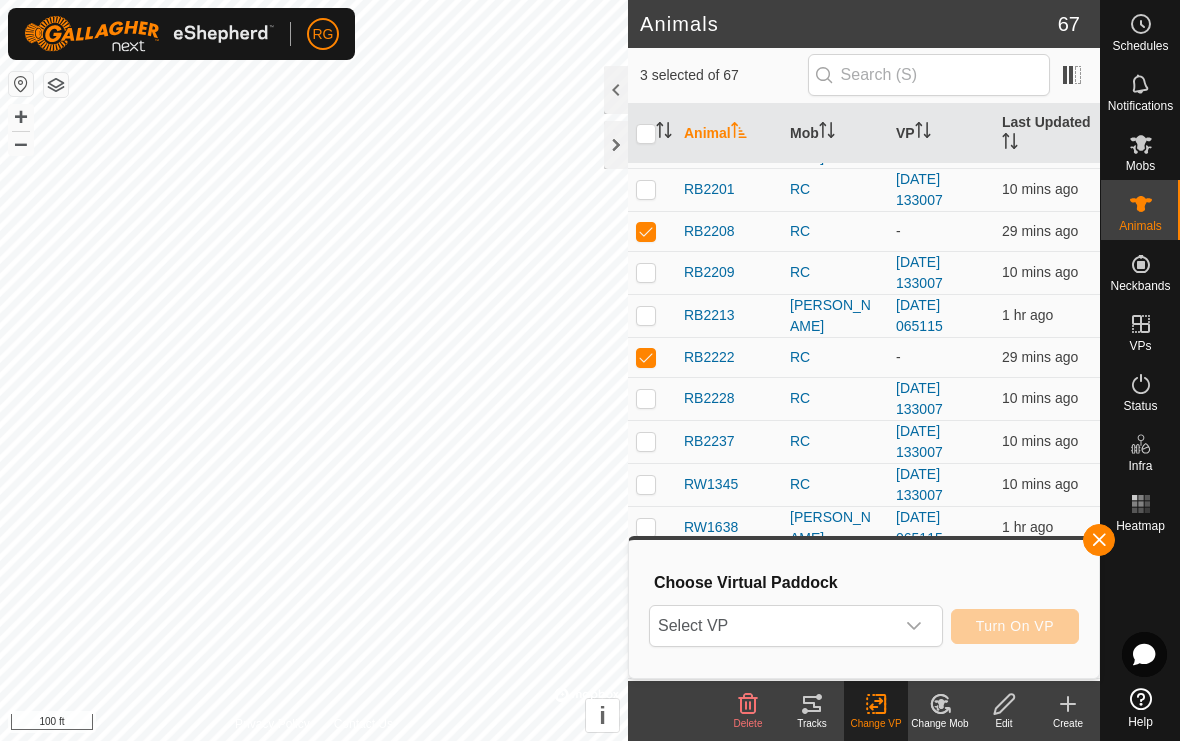 click at bounding box center (914, 626) 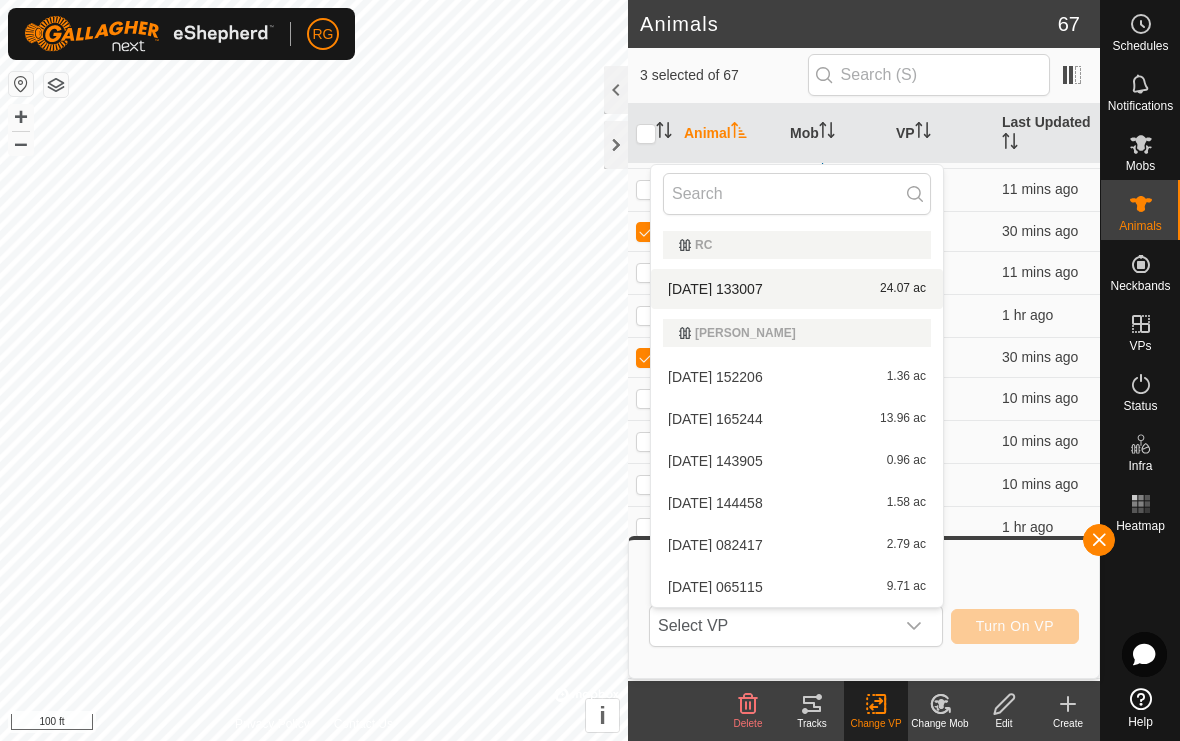 click on "2025-06-09 133007  24.07 ac" at bounding box center [797, 289] 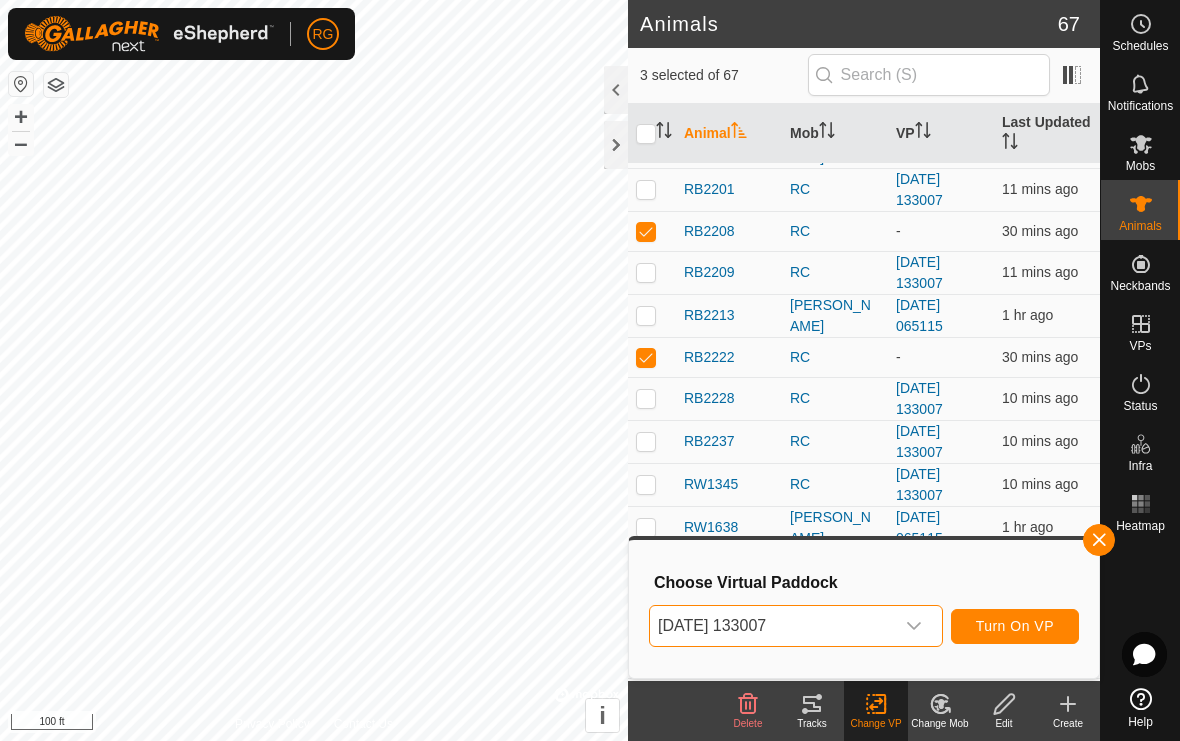 click on "Turn On VP" at bounding box center (1015, 626) 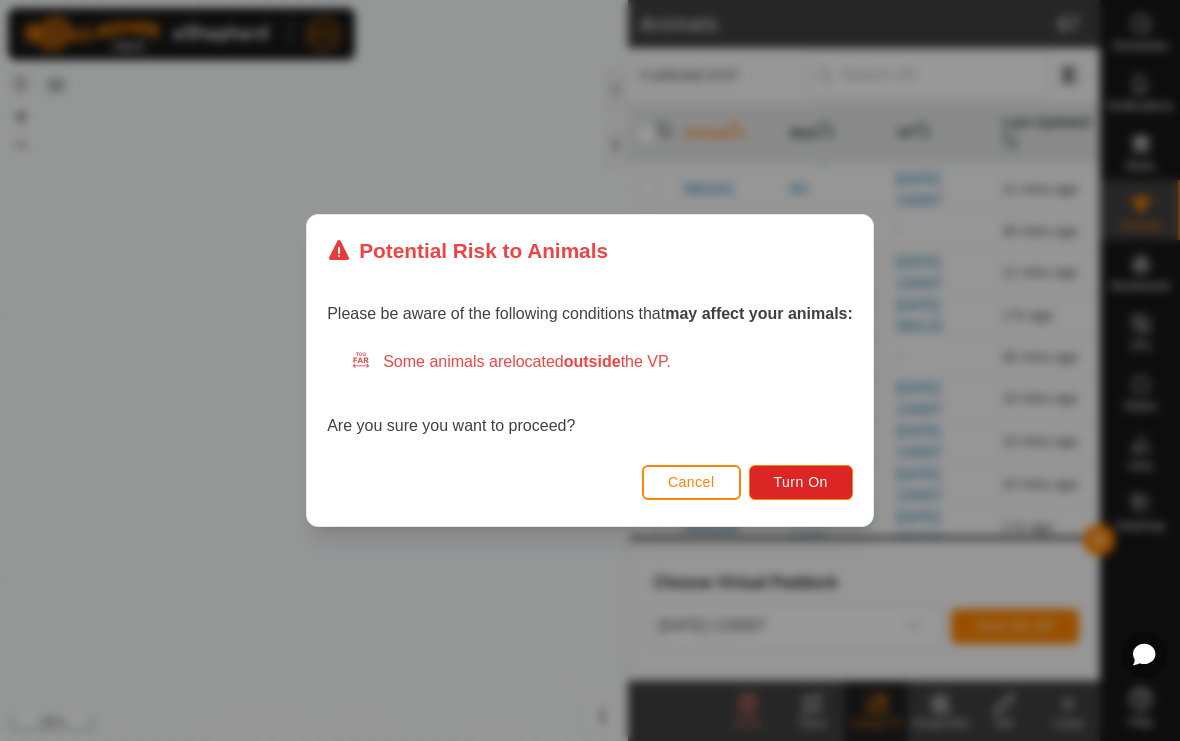 click on "Turn On" at bounding box center [801, 482] 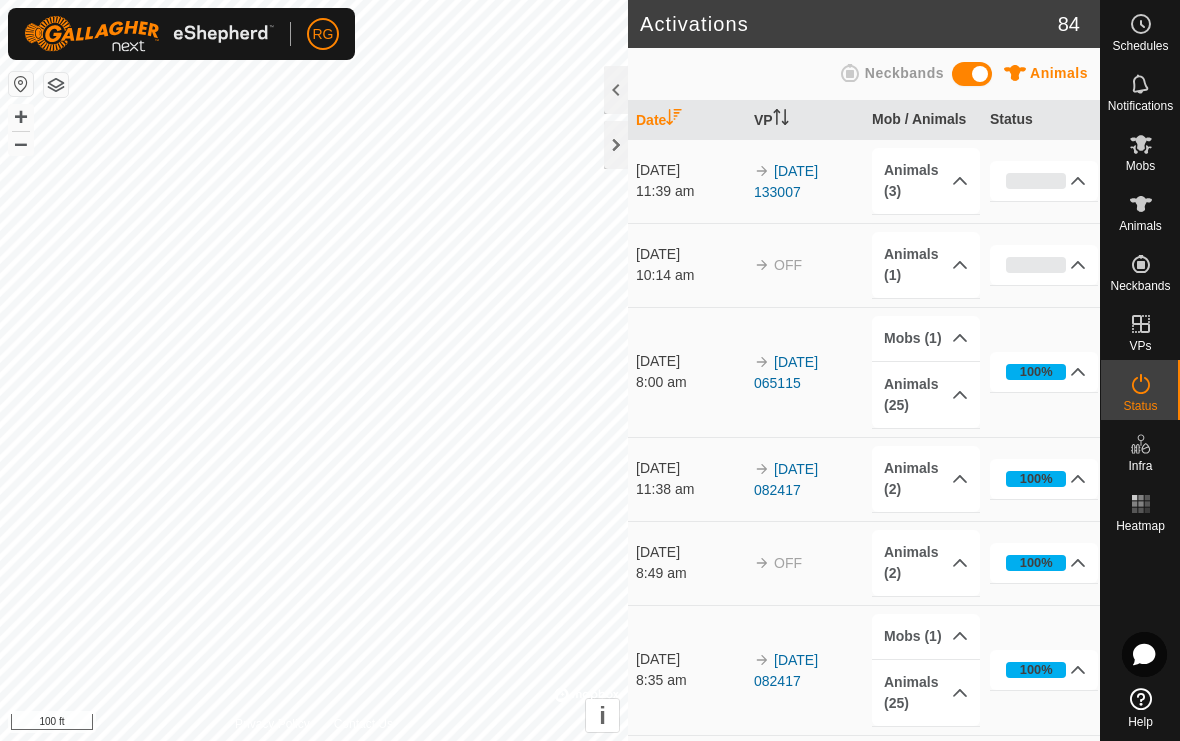 click 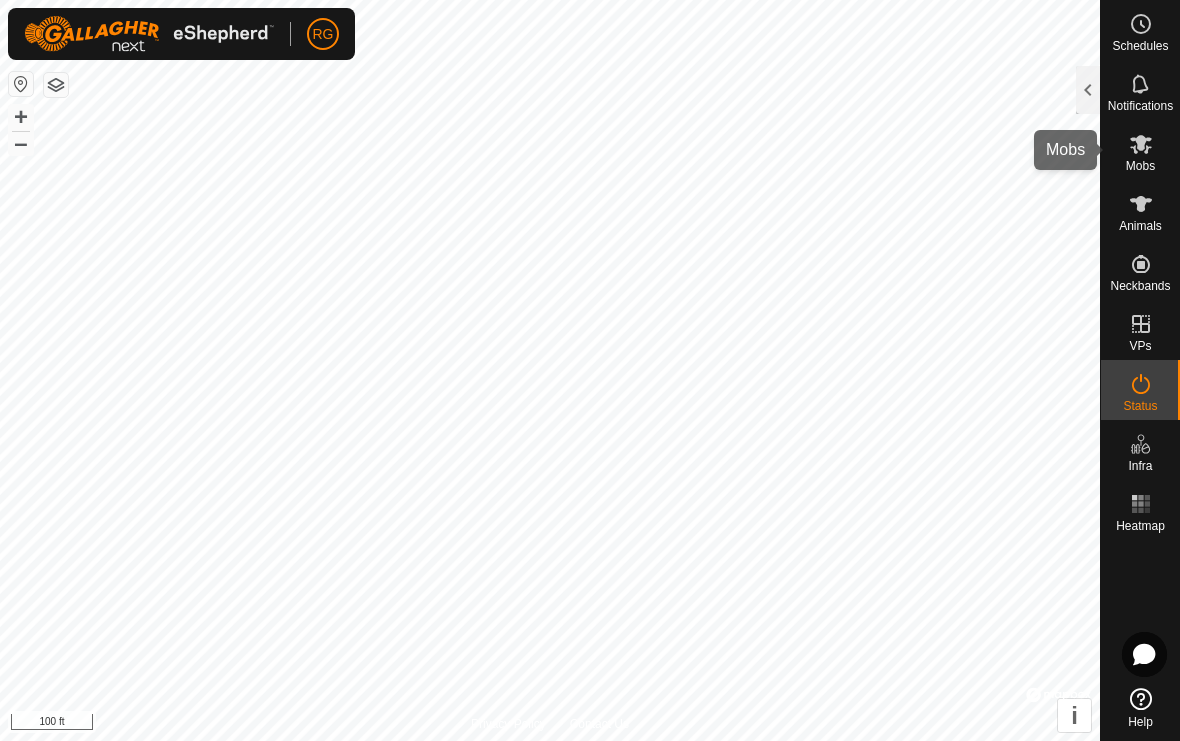 click 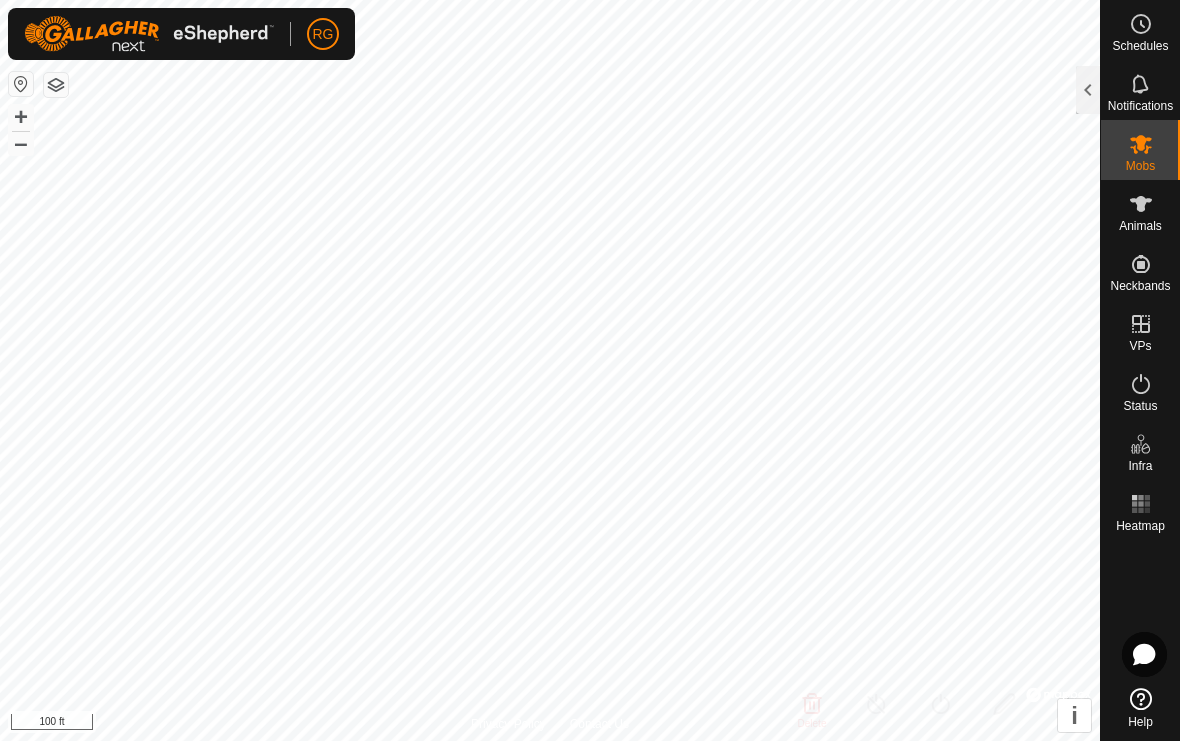 click 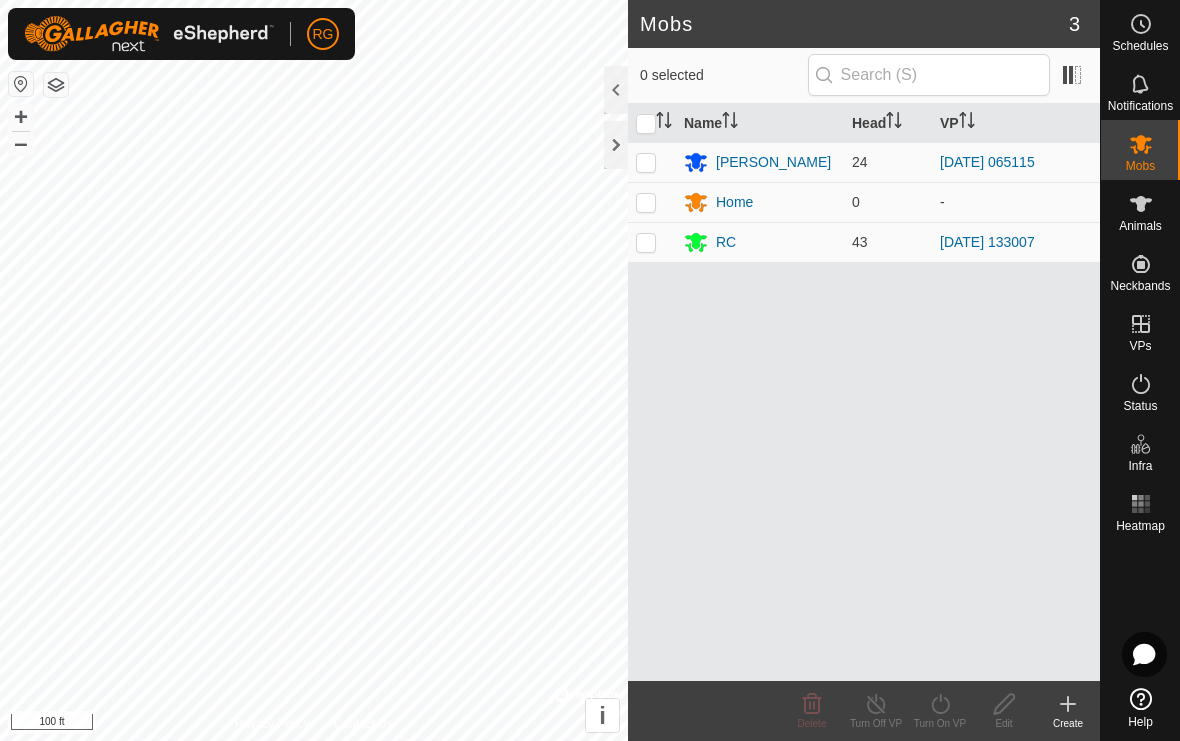 click at bounding box center (646, 242) 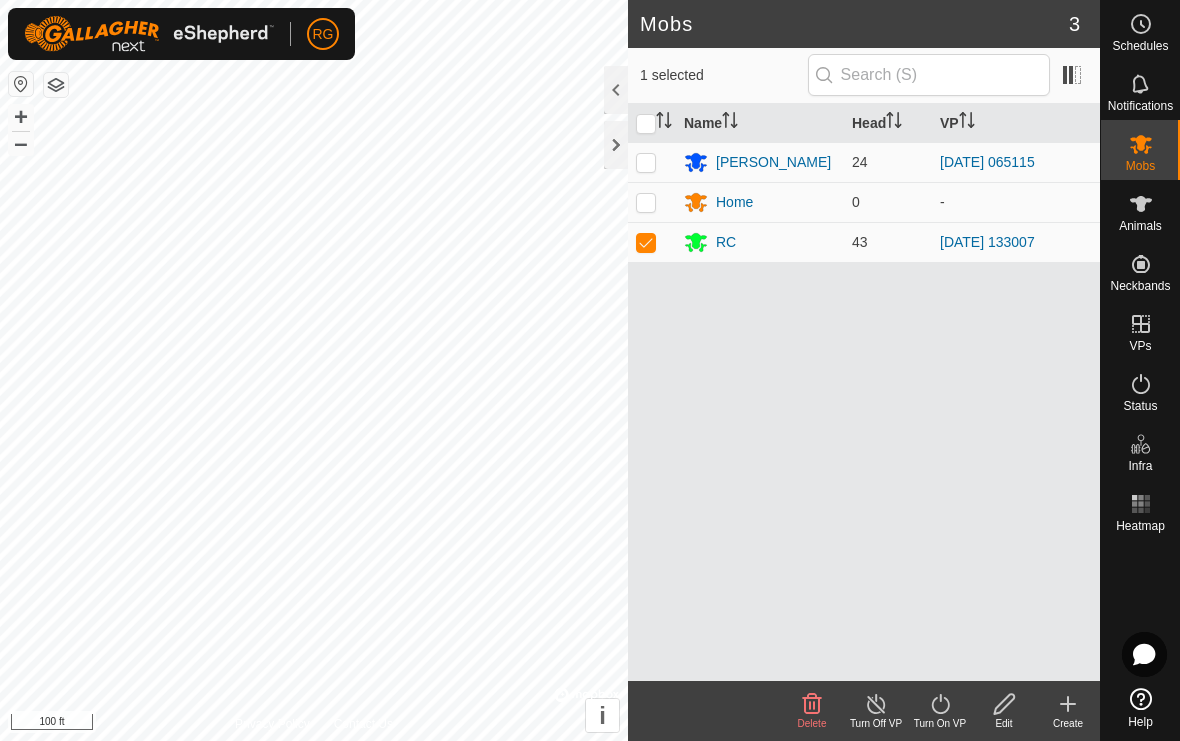 click on "[DATE] 133007" at bounding box center [987, 242] 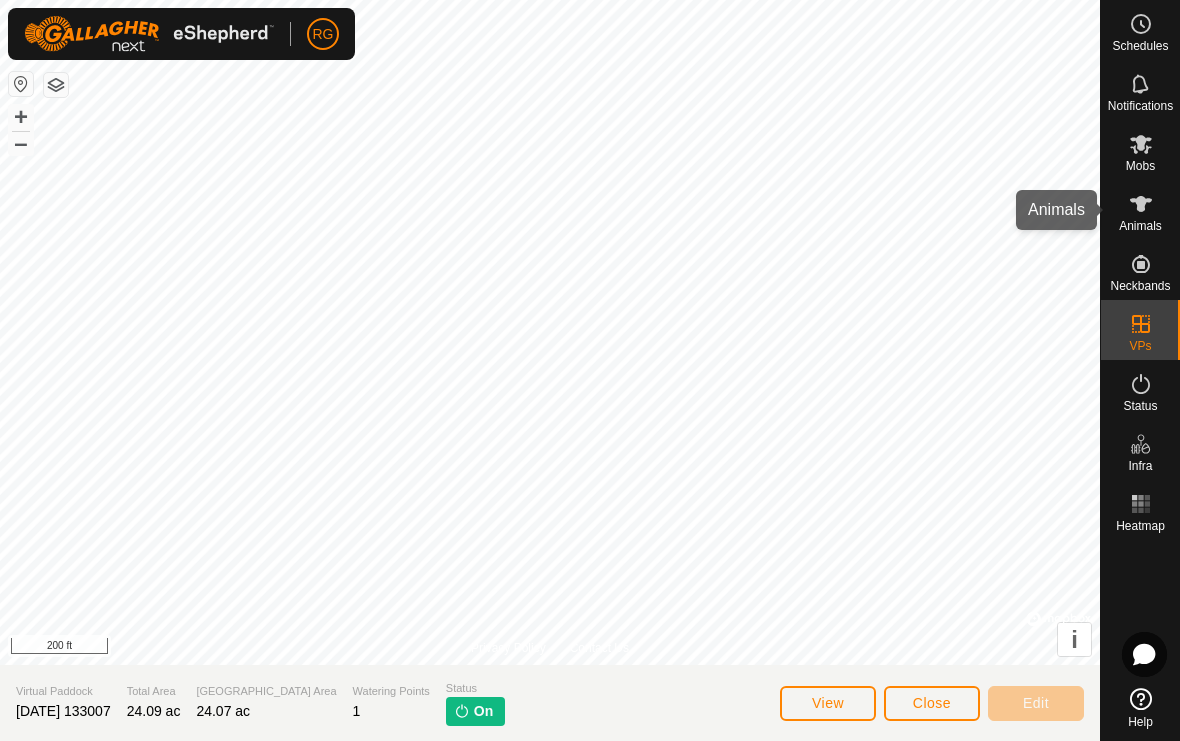 click on "Animals" at bounding box center [1140, 226] 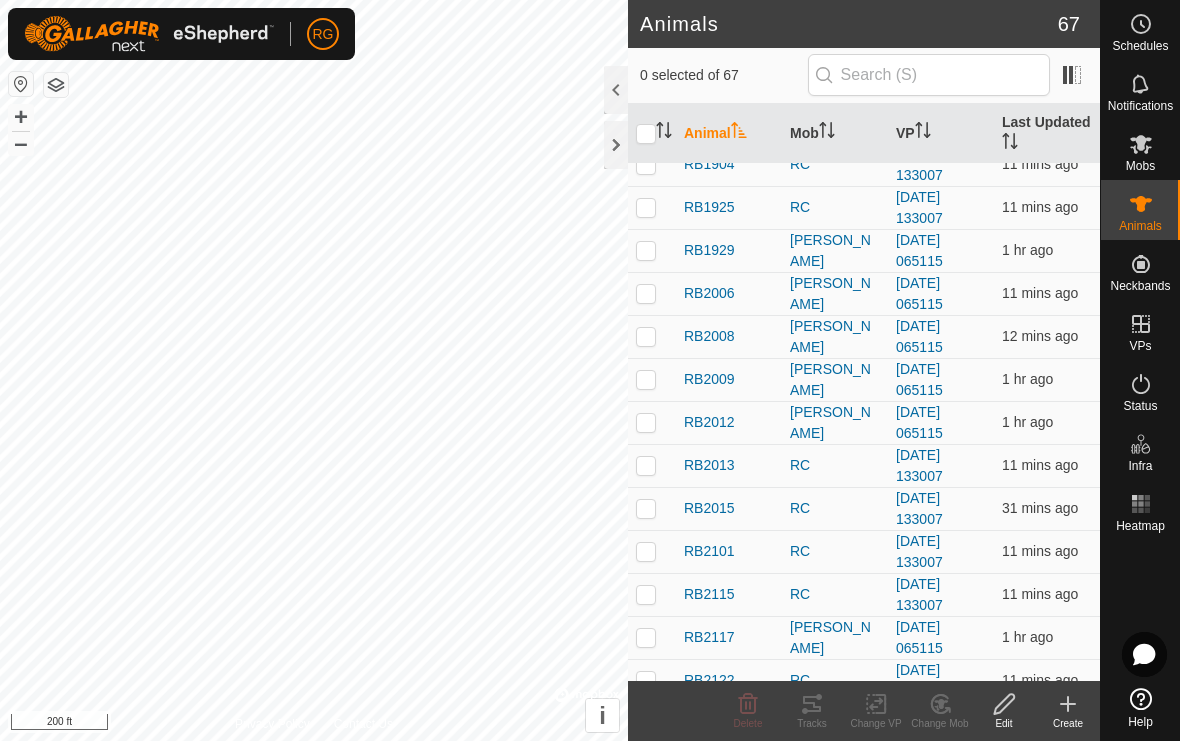 click 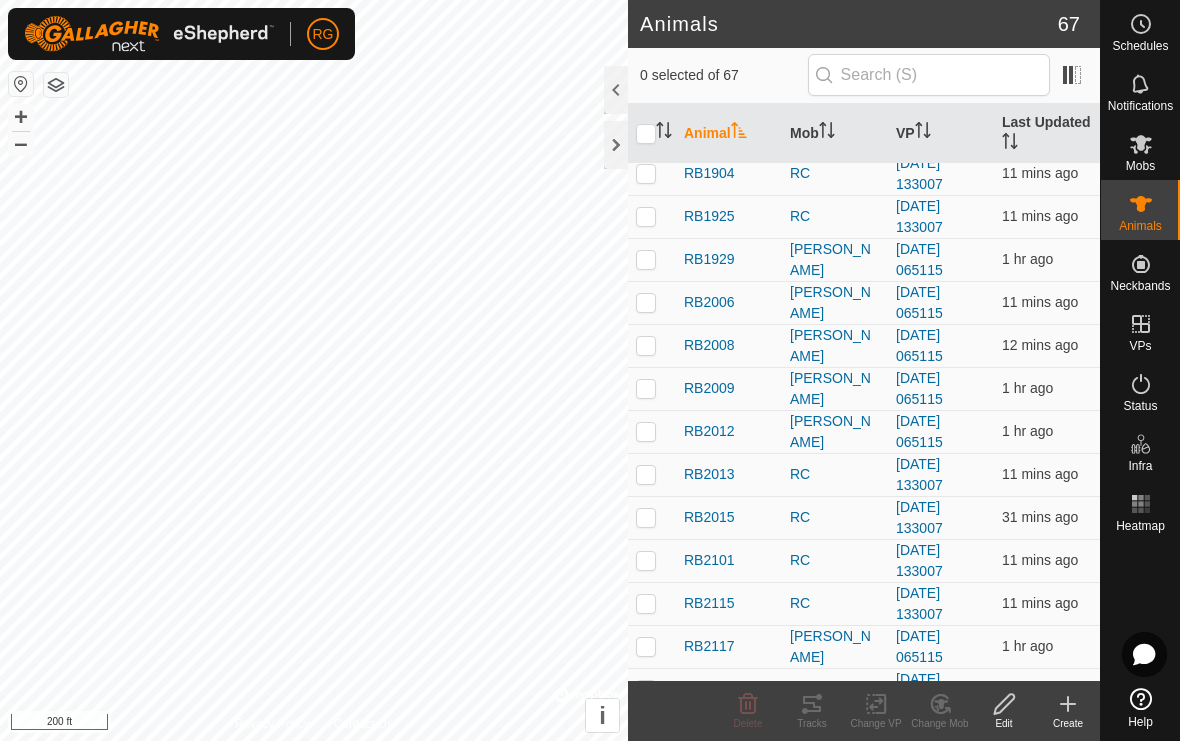 scroll, scrollTop: 1218, scrollLeft: 0, axis: vertical 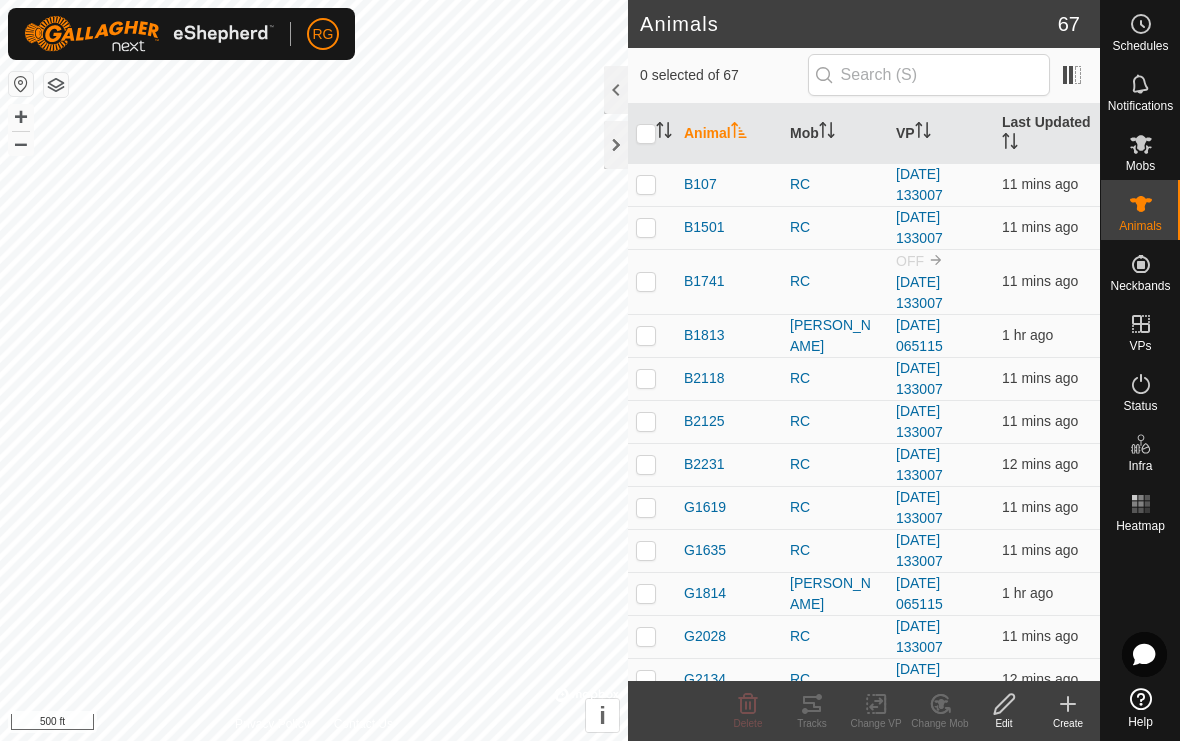 click 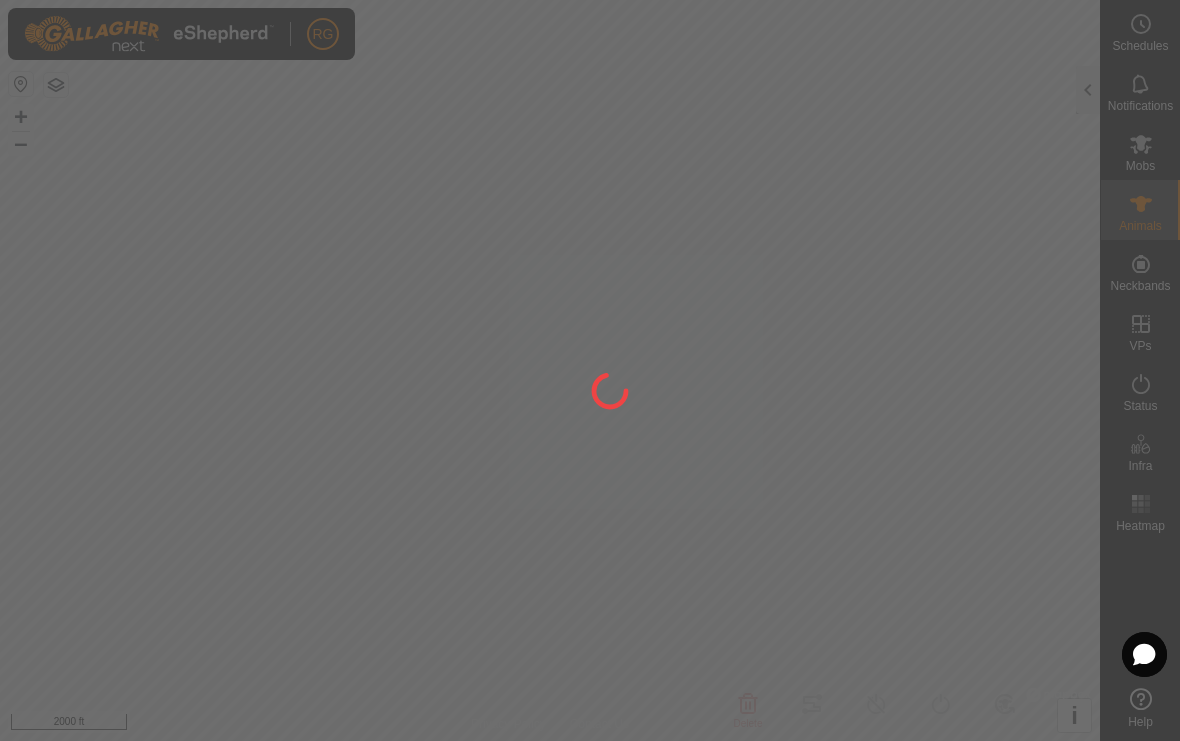 type on "B1741" 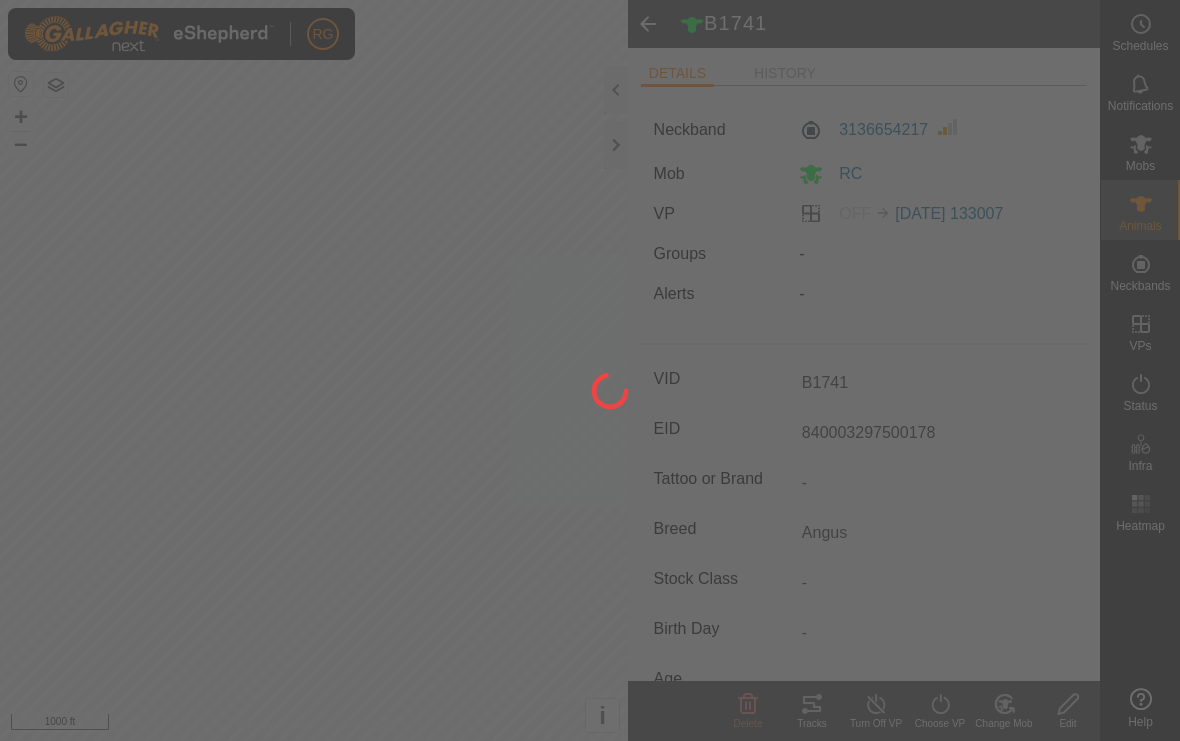 scroll, scrollTop: 0, scrollLeft: 0, axis: both 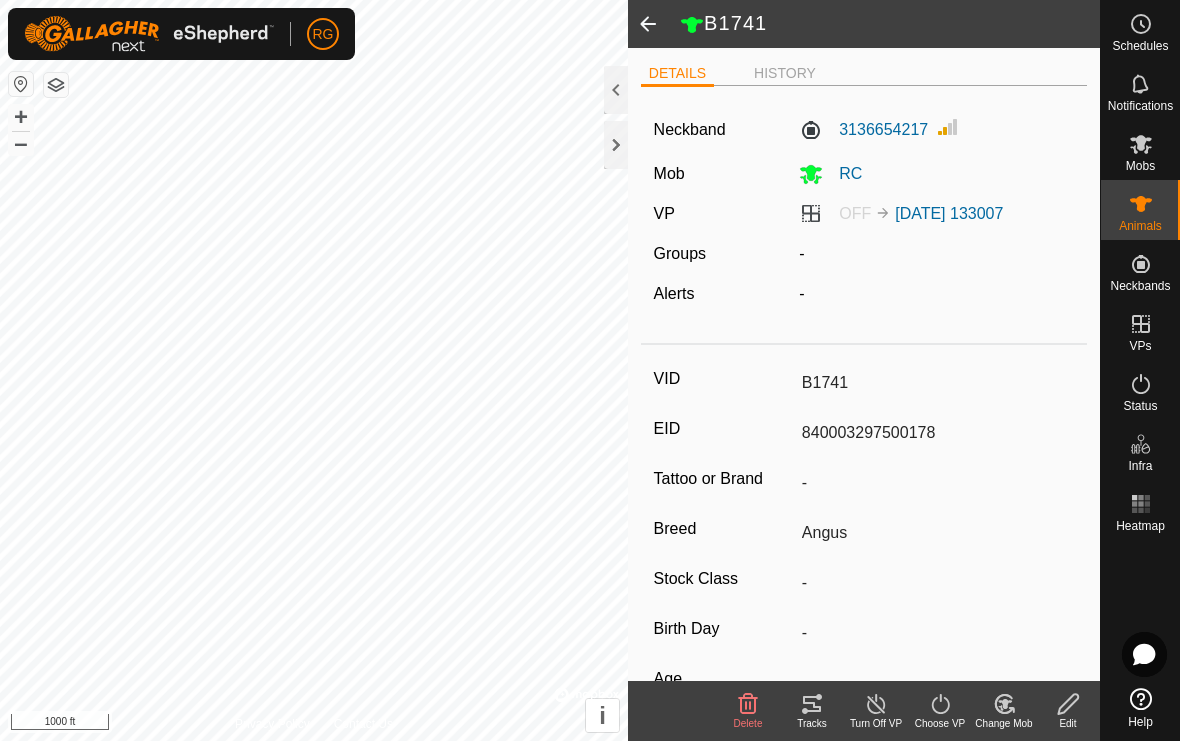 click 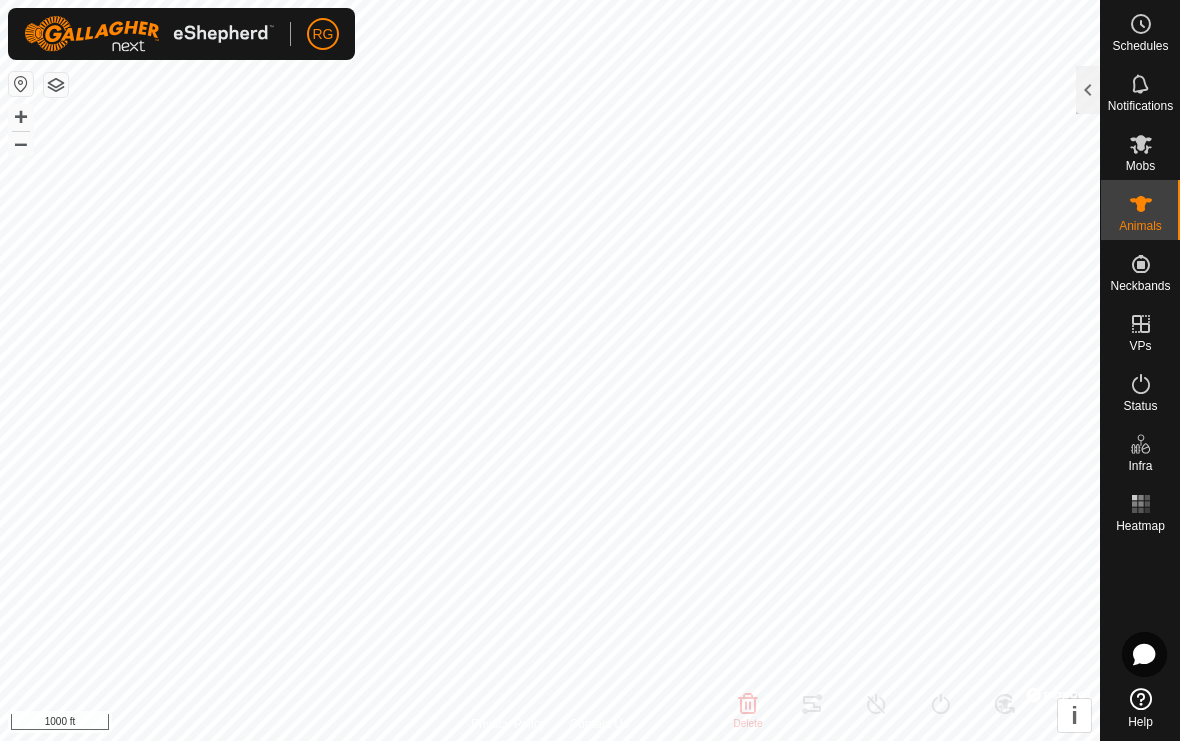 click 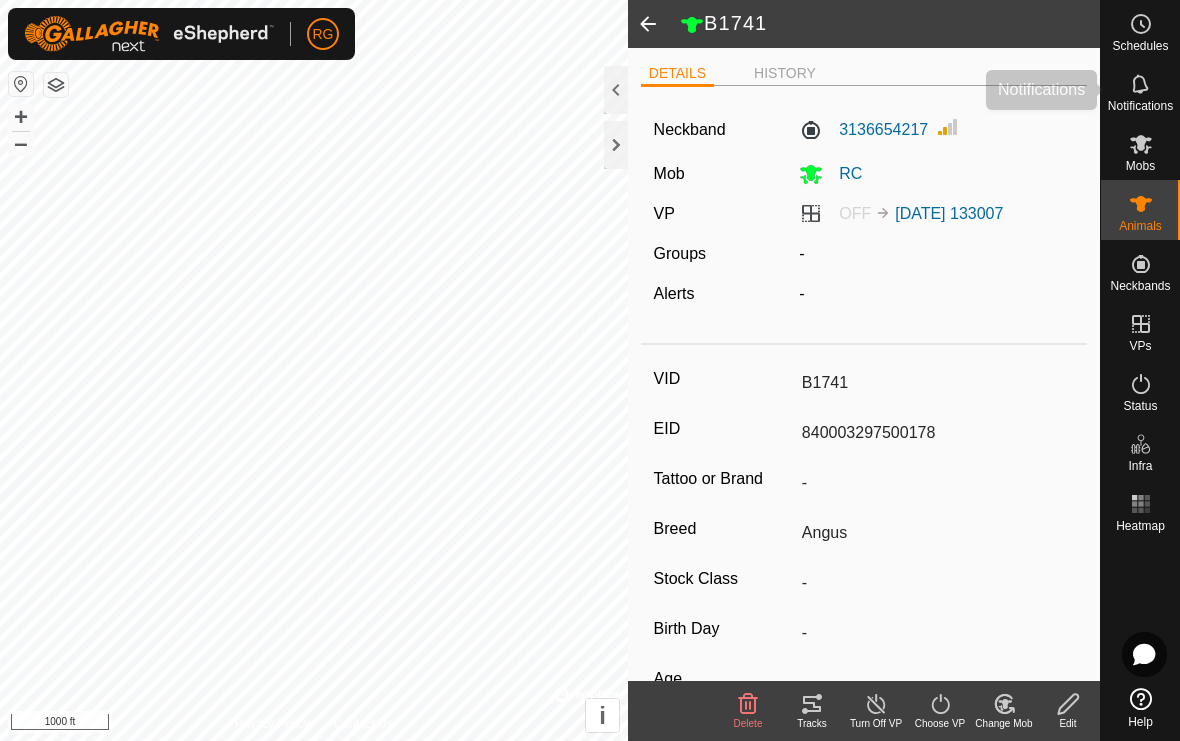 click on "Notifications" at bounding box center [1140, 106] 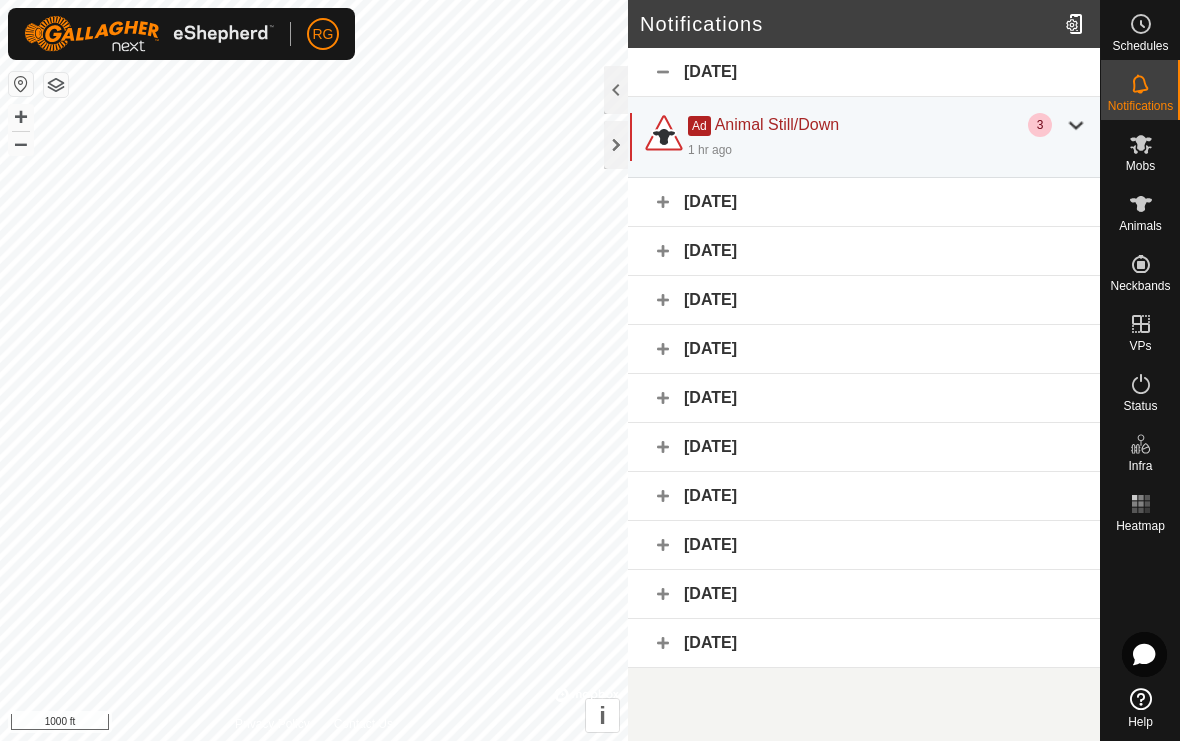 click on "1 hr ago" 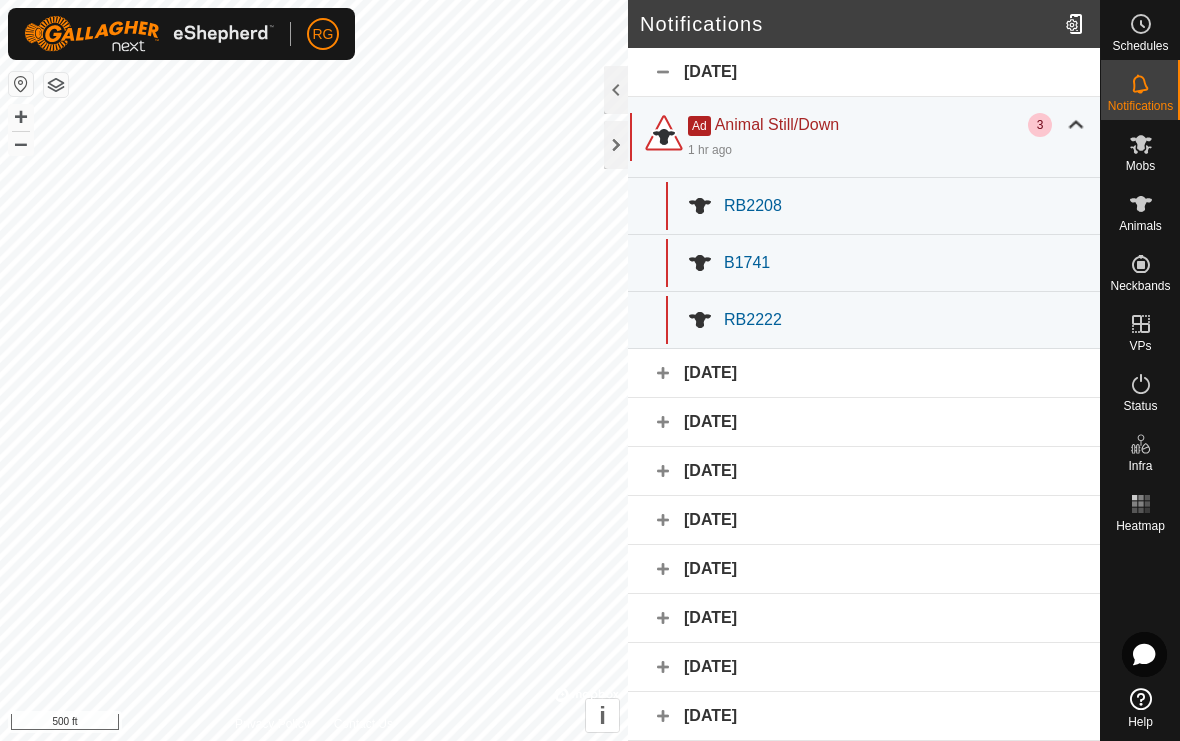 click 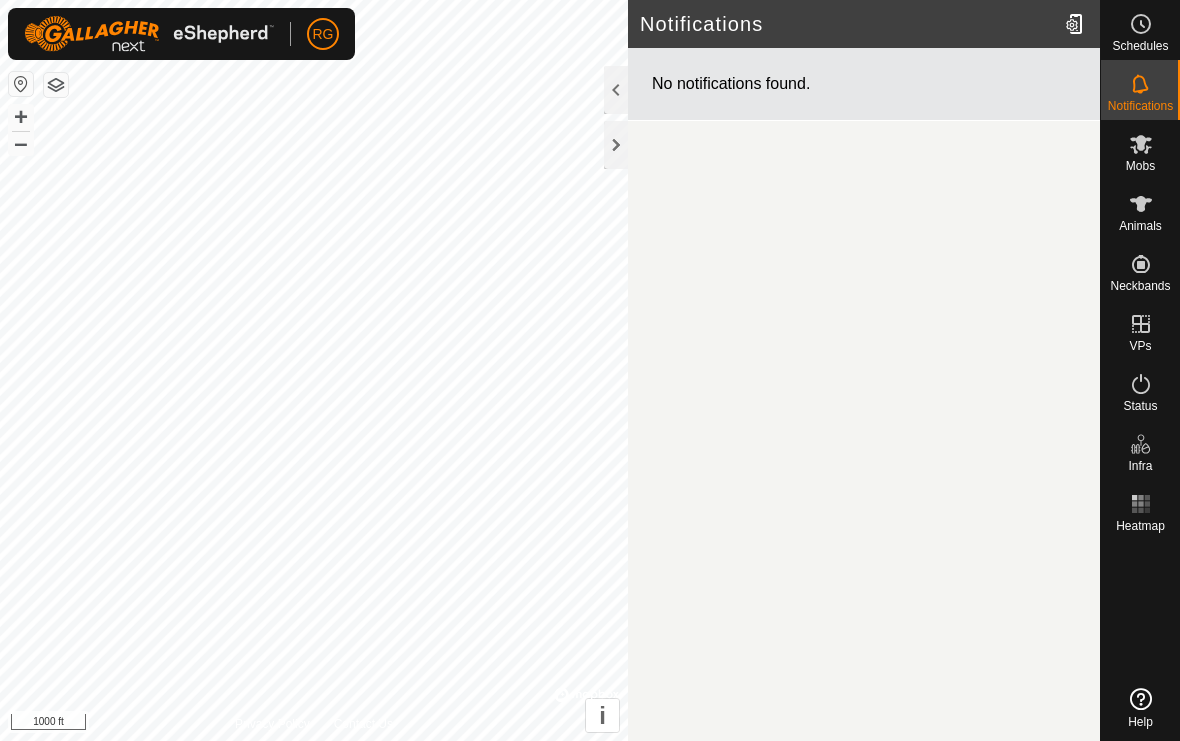 scroll, scrollTop: 0, scrollLeft: 0, axis: both 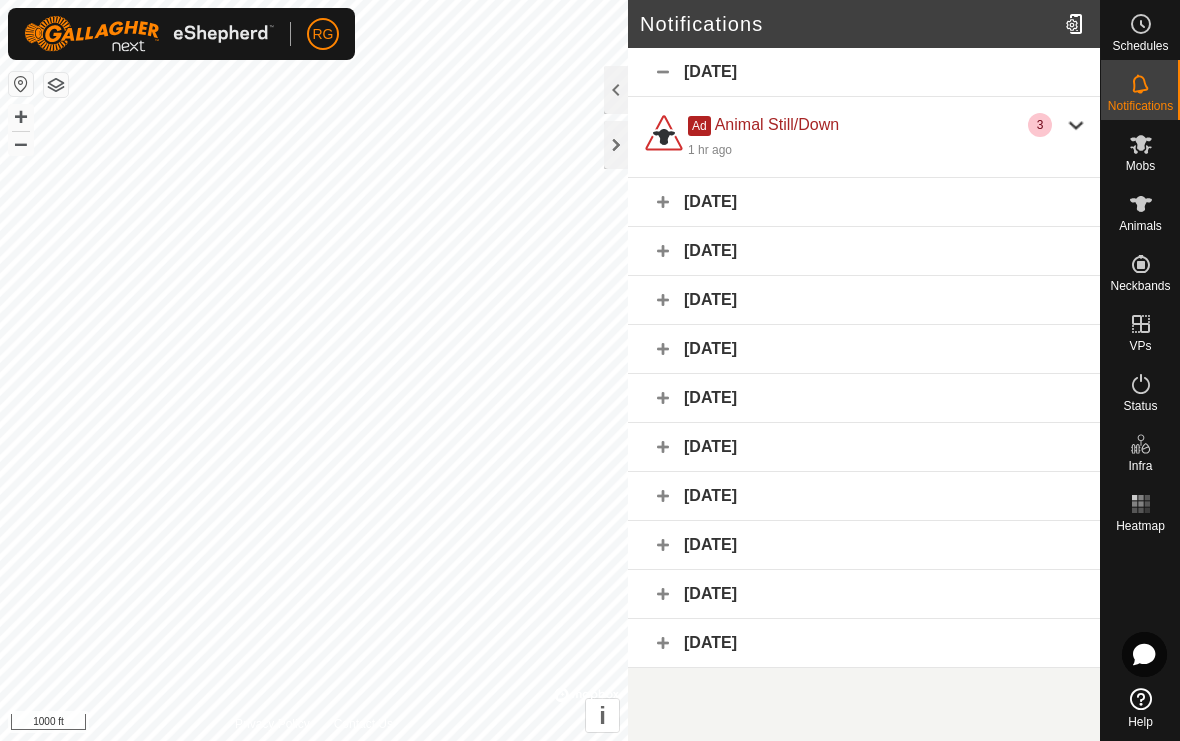click 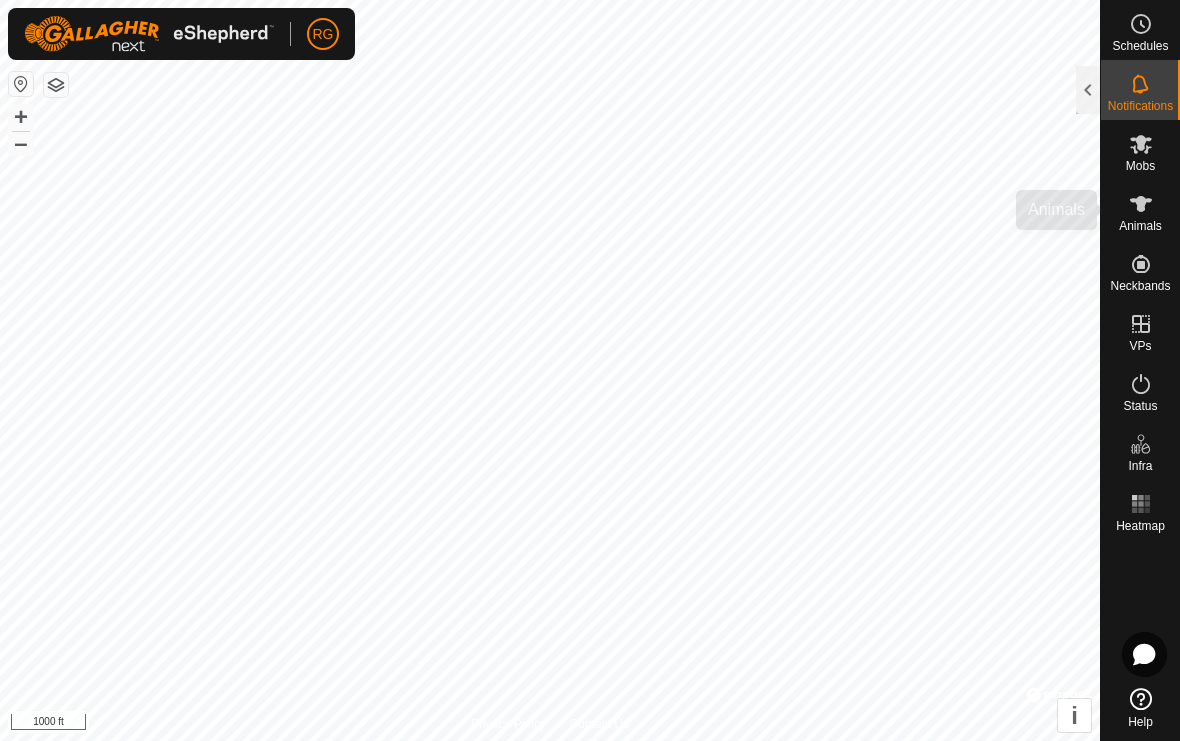 click 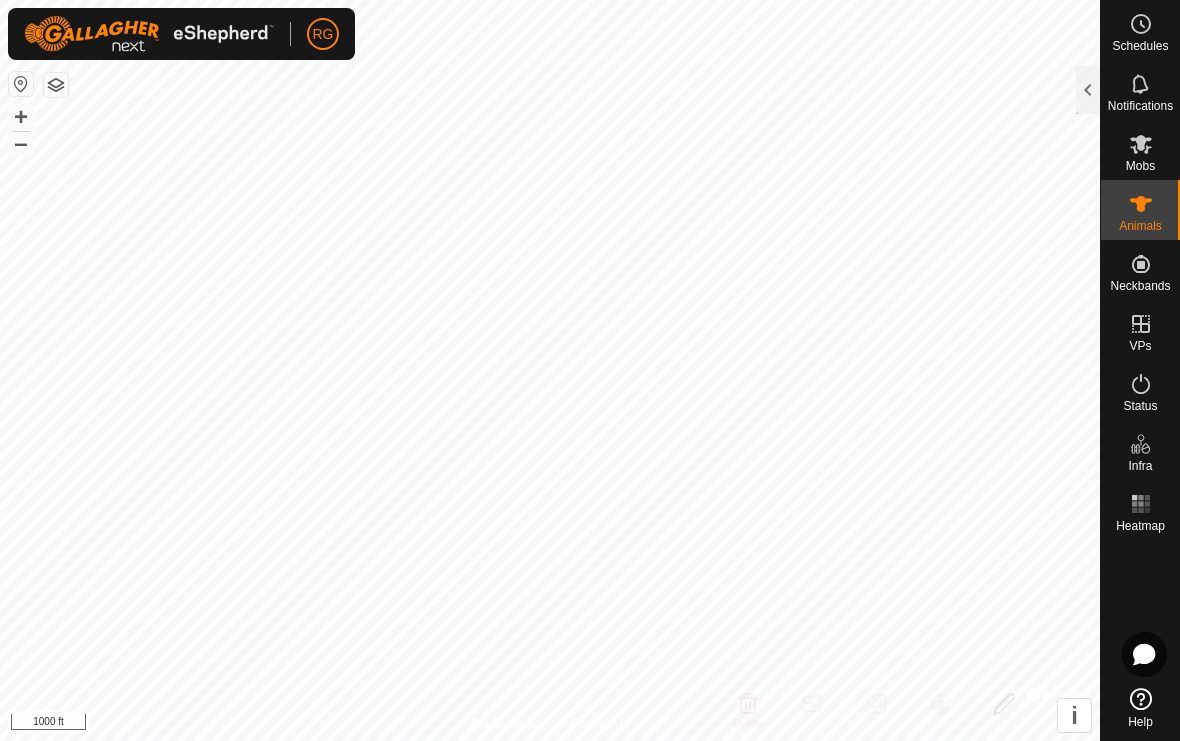 click 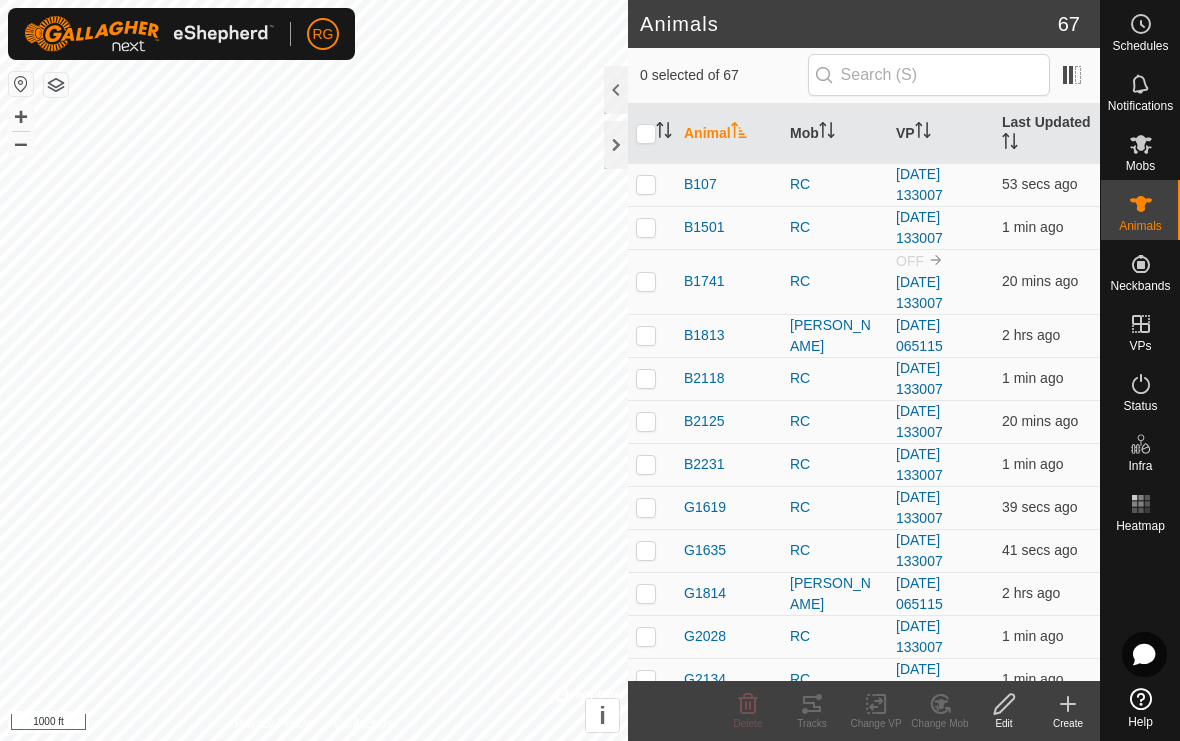 click on "VP" at bounding box center [941, 134] 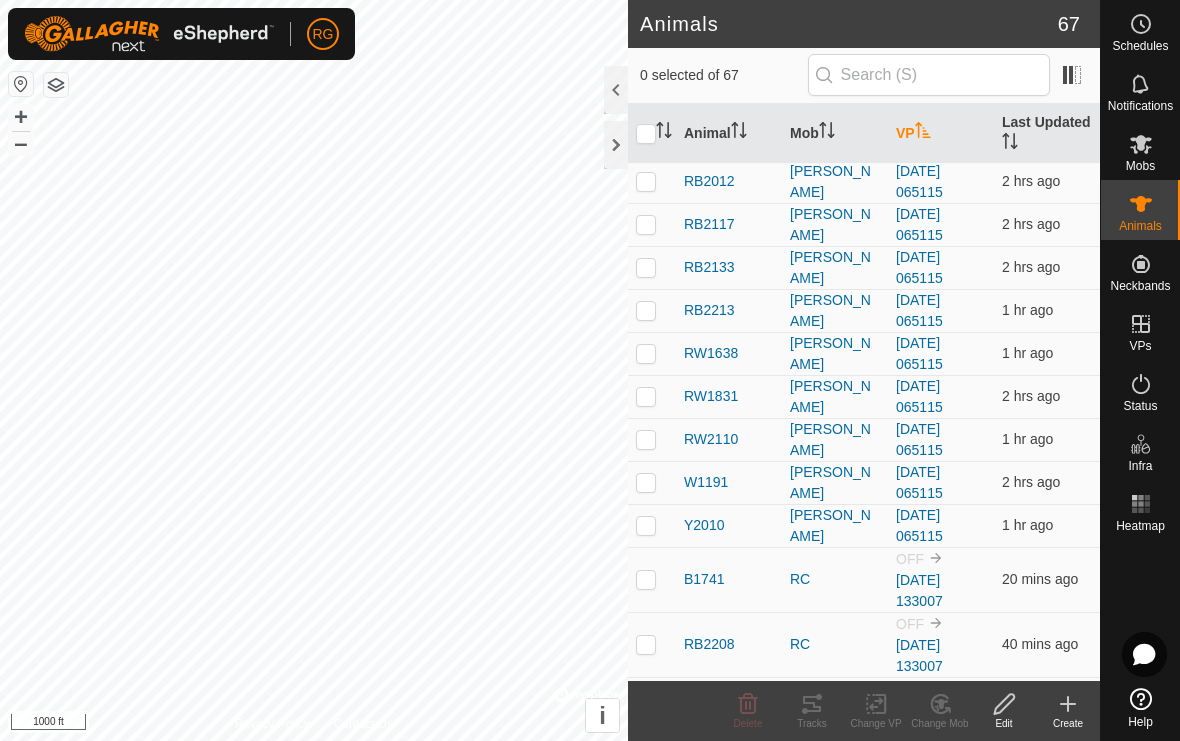 scroll, scrollTop: 2367, scrollLeft: 0, axis: vertical 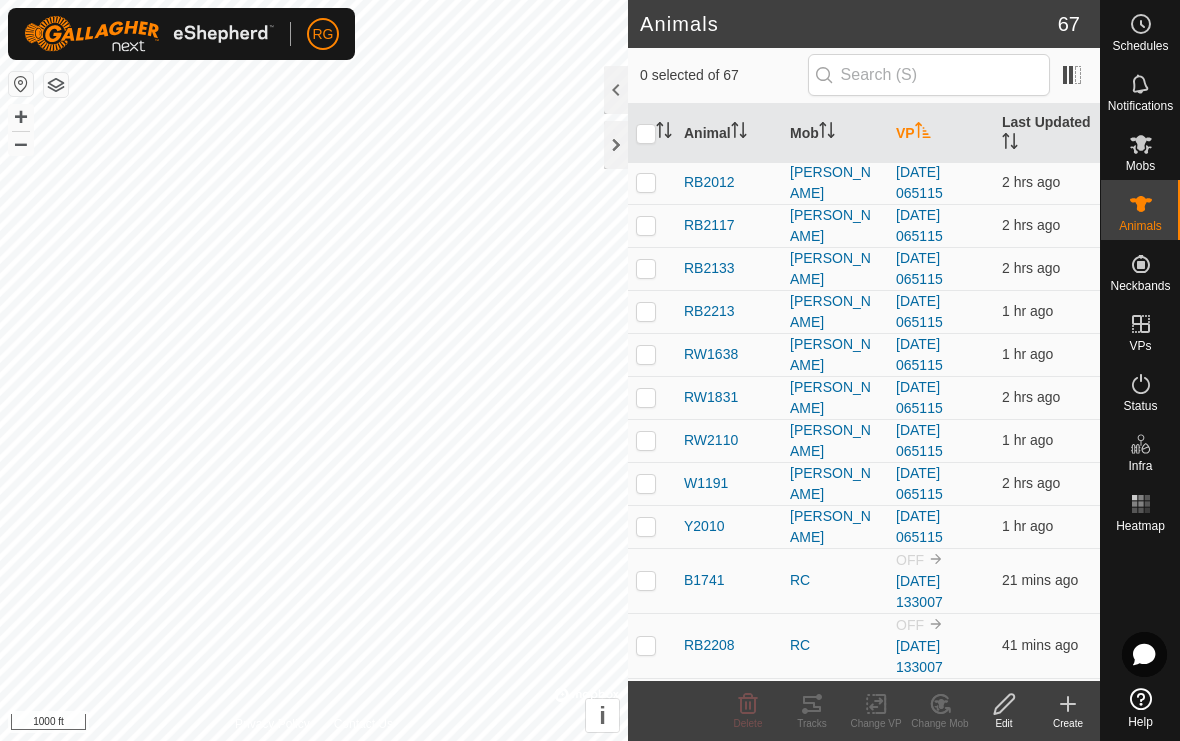 click 